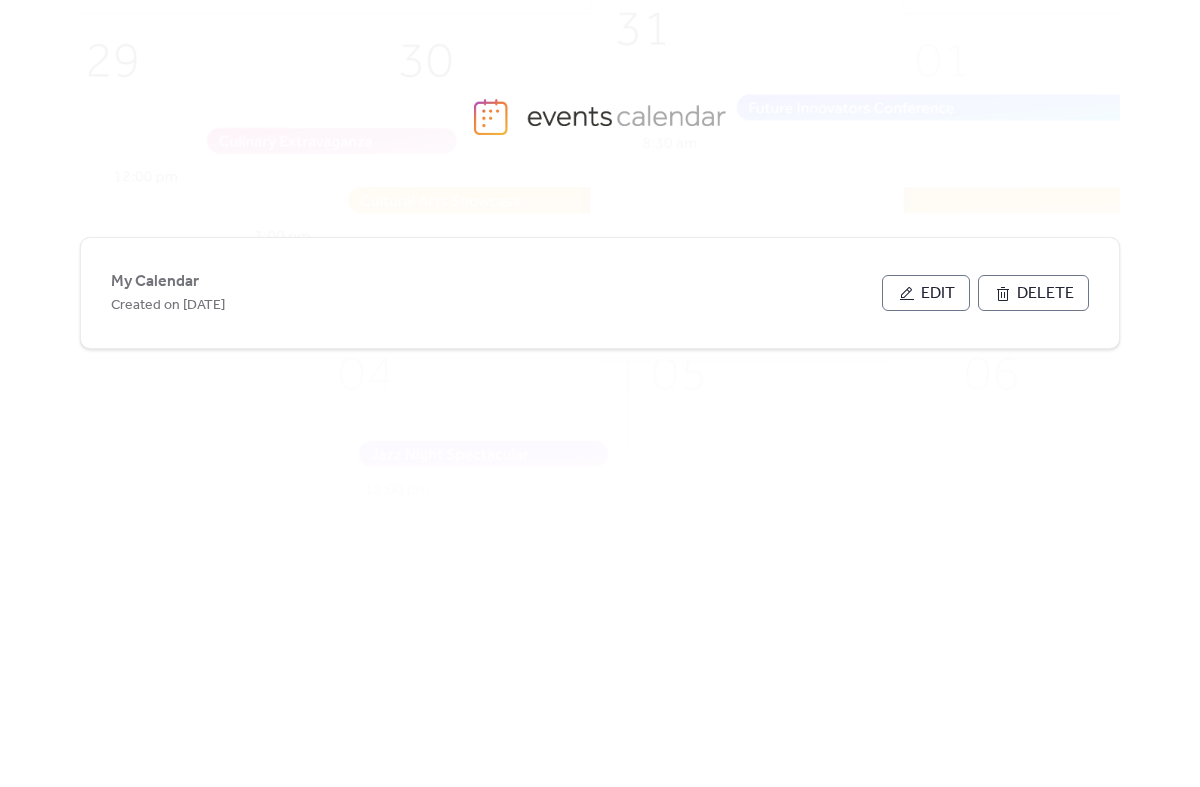 scroll, scrollTop: 0, scrollLeft: 0, axis: both 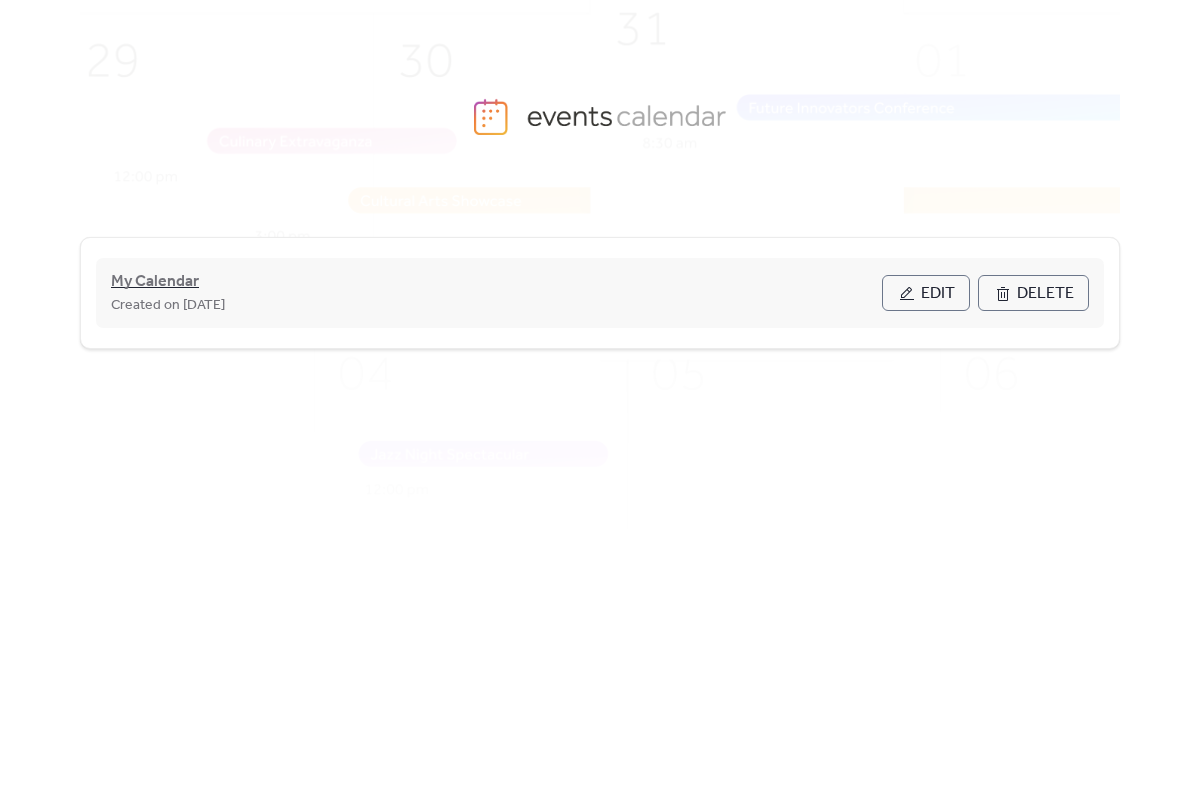 click on "My Calendar" at bounding box center (155, 282) 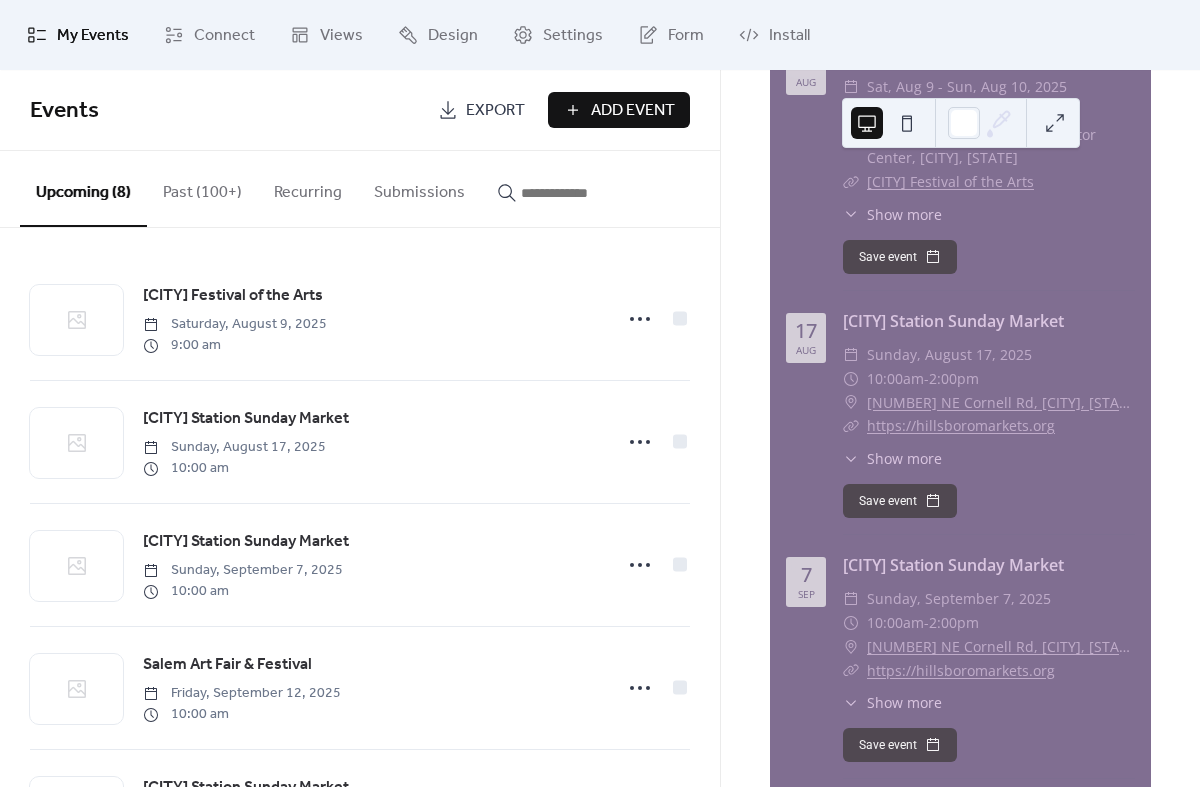 scroll, scrollTop: 0, scrollLeft: 0, axis: both 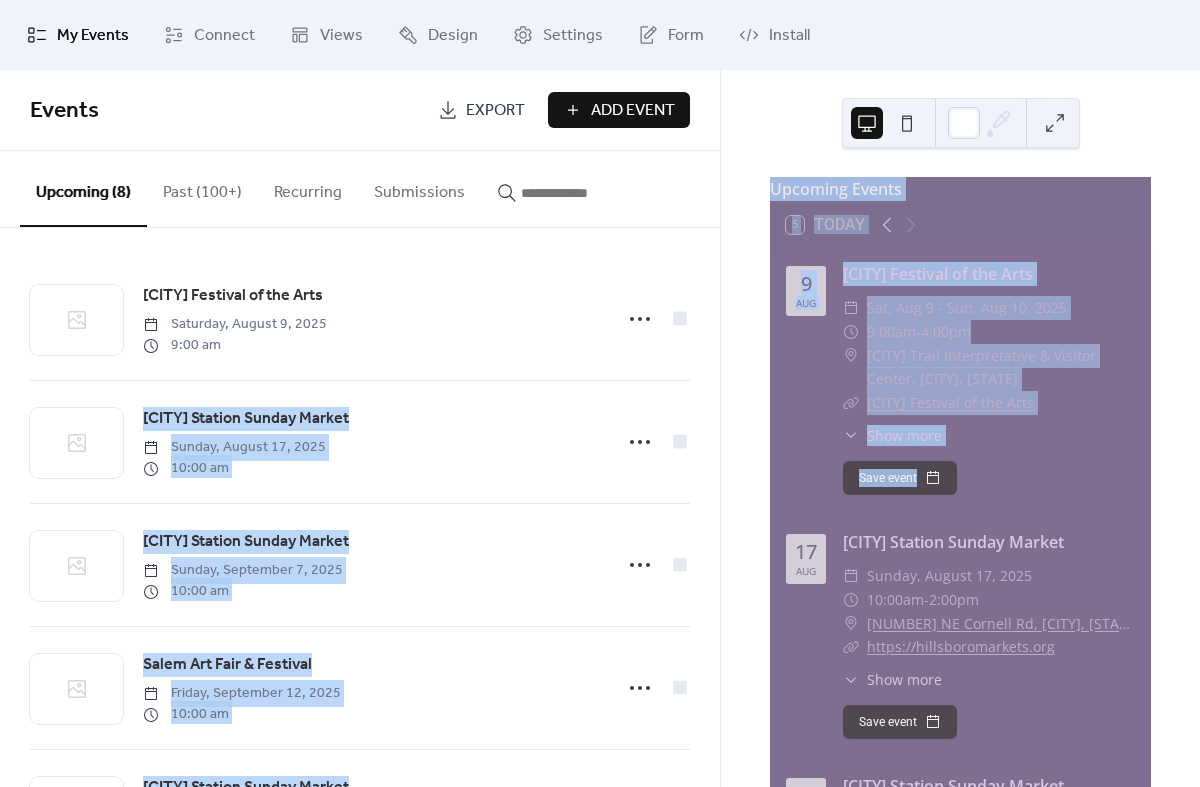 drag, startPoint x: 712, startPoint y: 325, endPoint x: 715, endPoint y: 499, distance: 174.02586 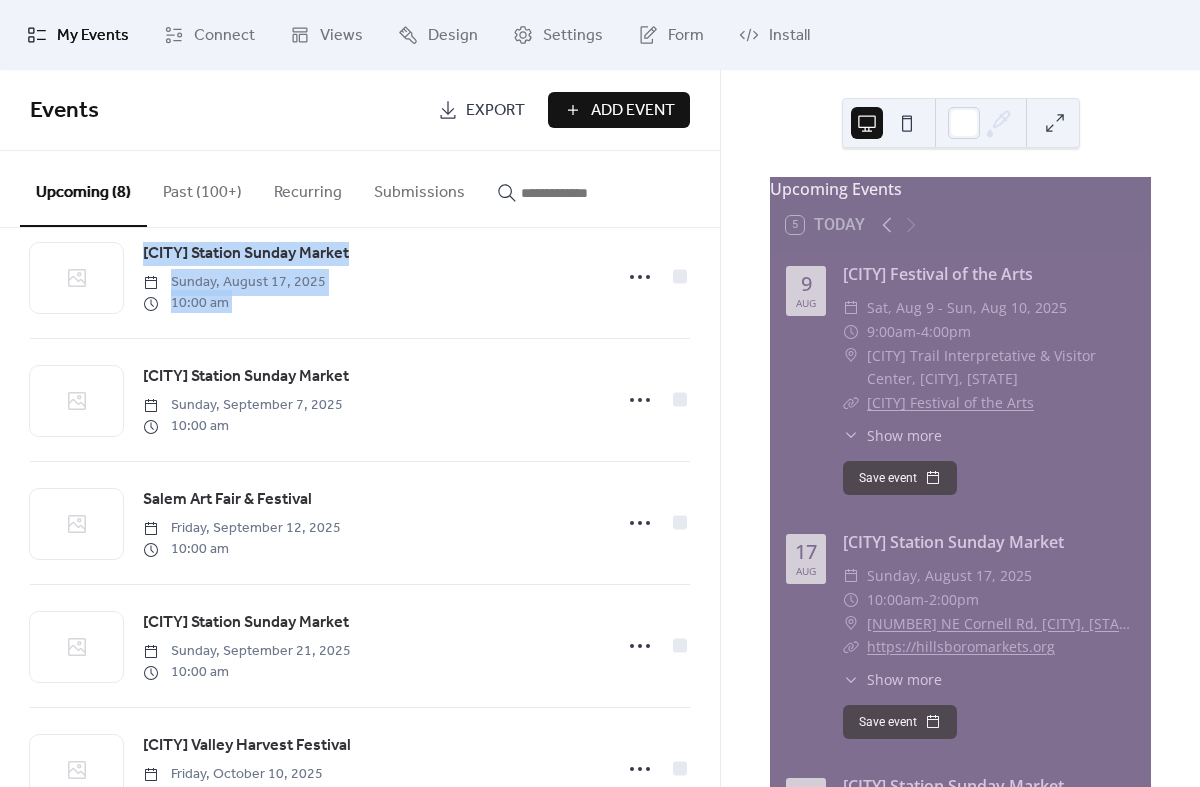 scroll, scrollTop: 0, scrollLeft: 0, axis: both 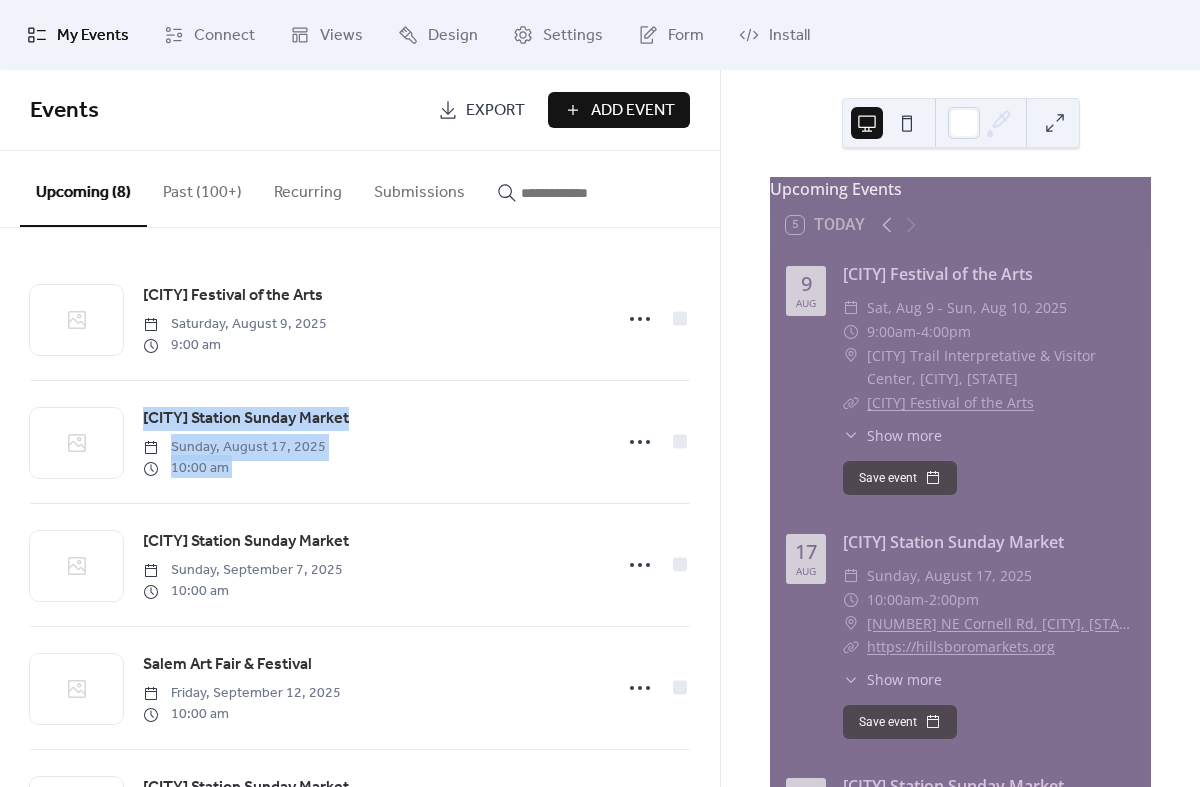 click on "Add Event" at bounding box center (633, 111) 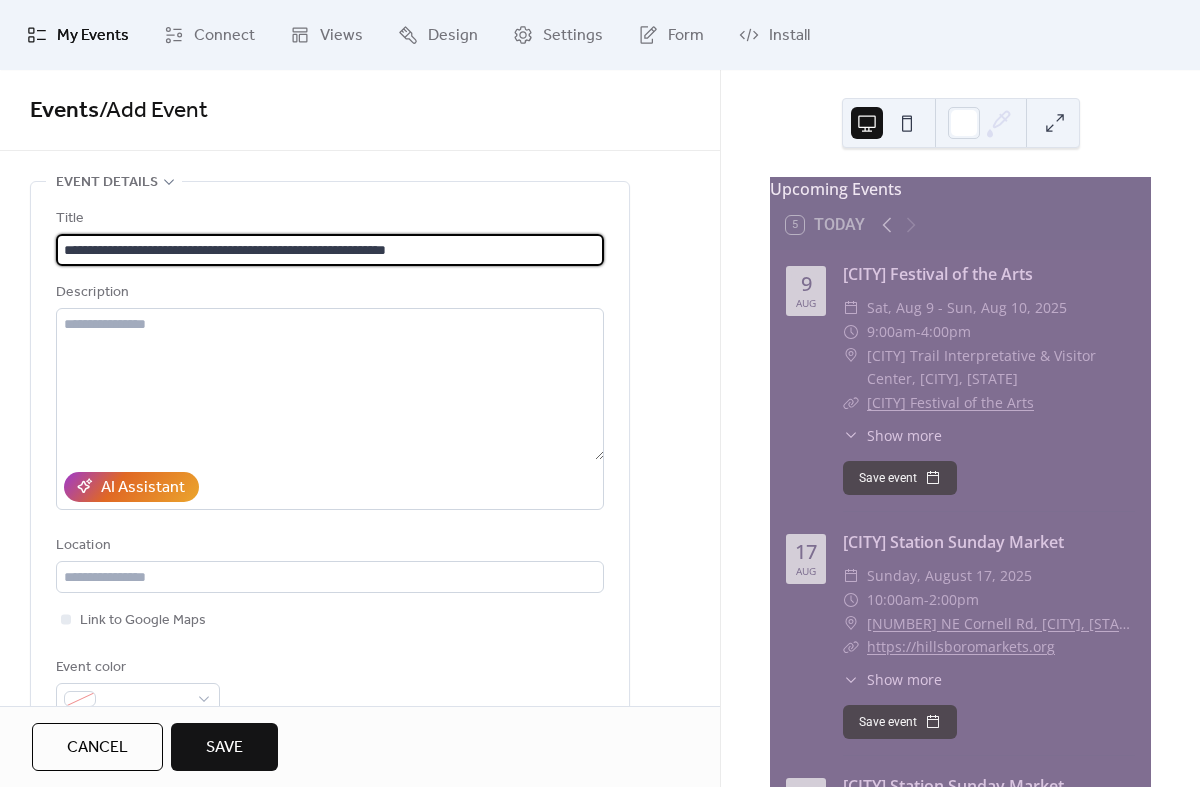 drag, startPoint x: 525, startPoint y: 255, endPoint x: 192, endPoint y: 255, distance: 333 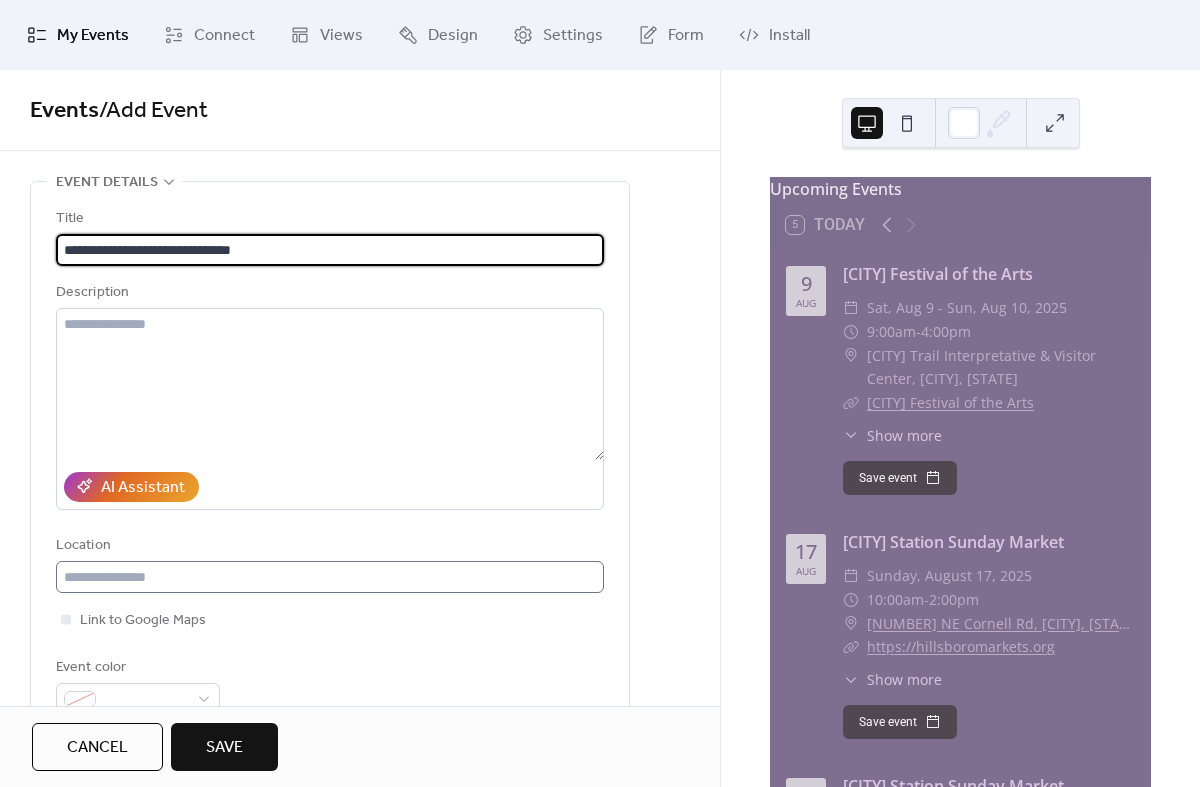 type on "**********" 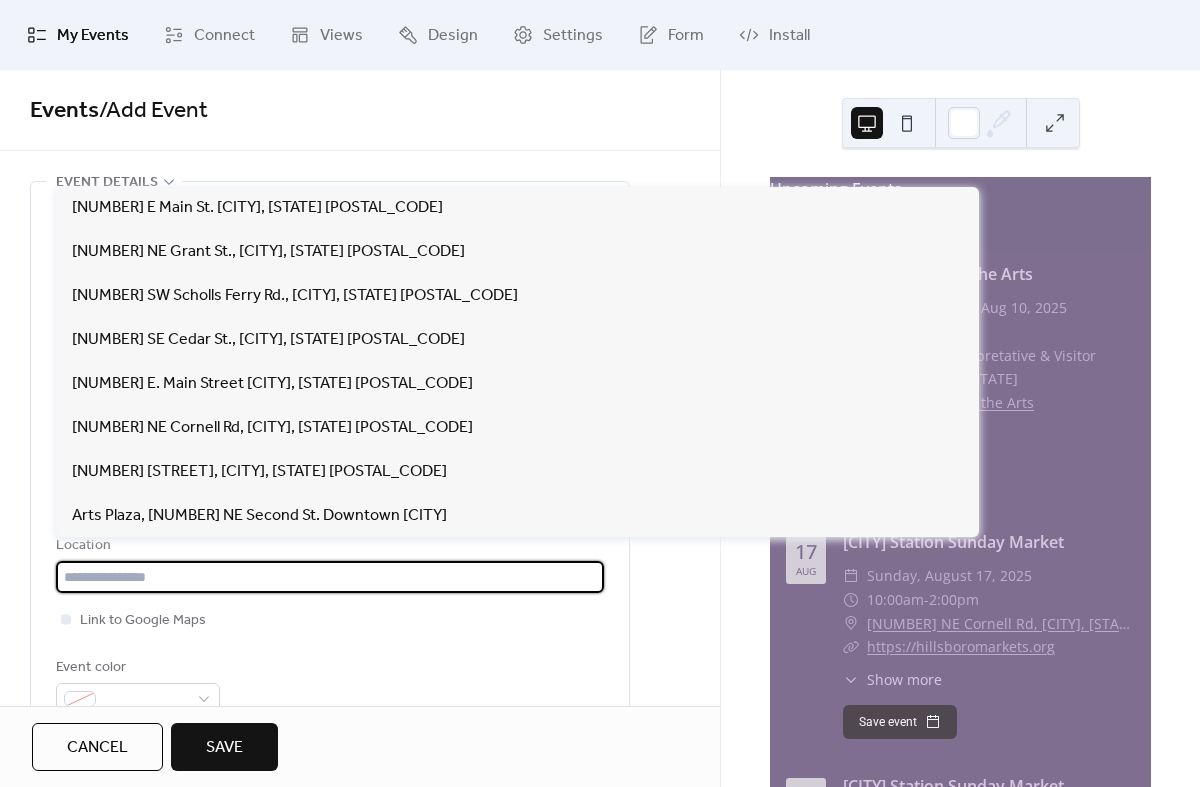 click at bounding box center (330, 577) 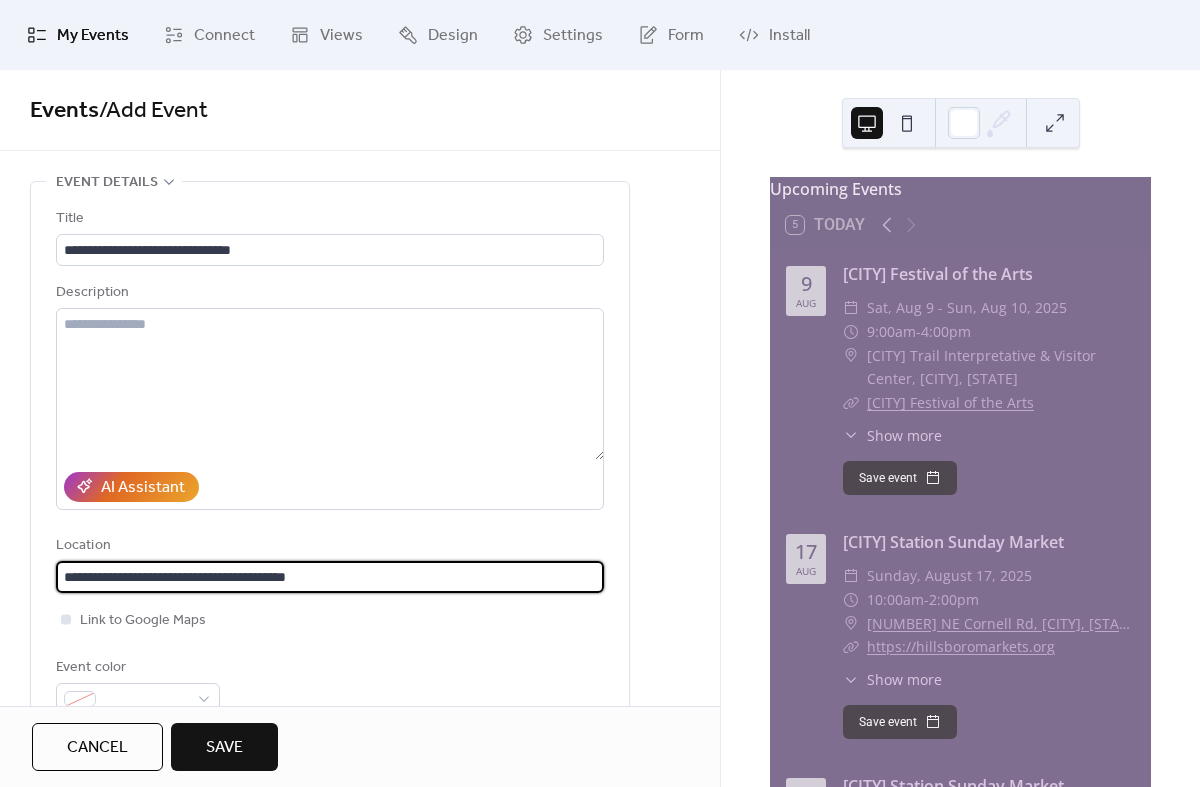 type on "**********" 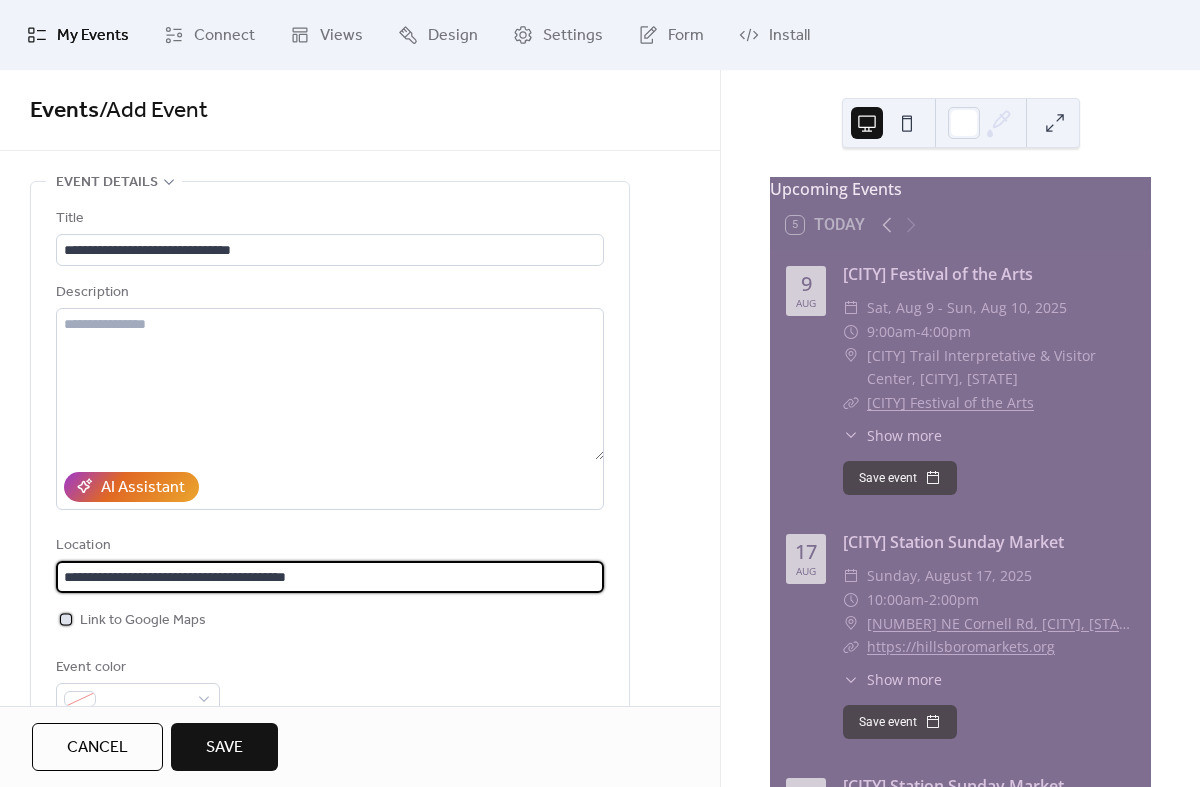 click at bounding box center (66, 619) 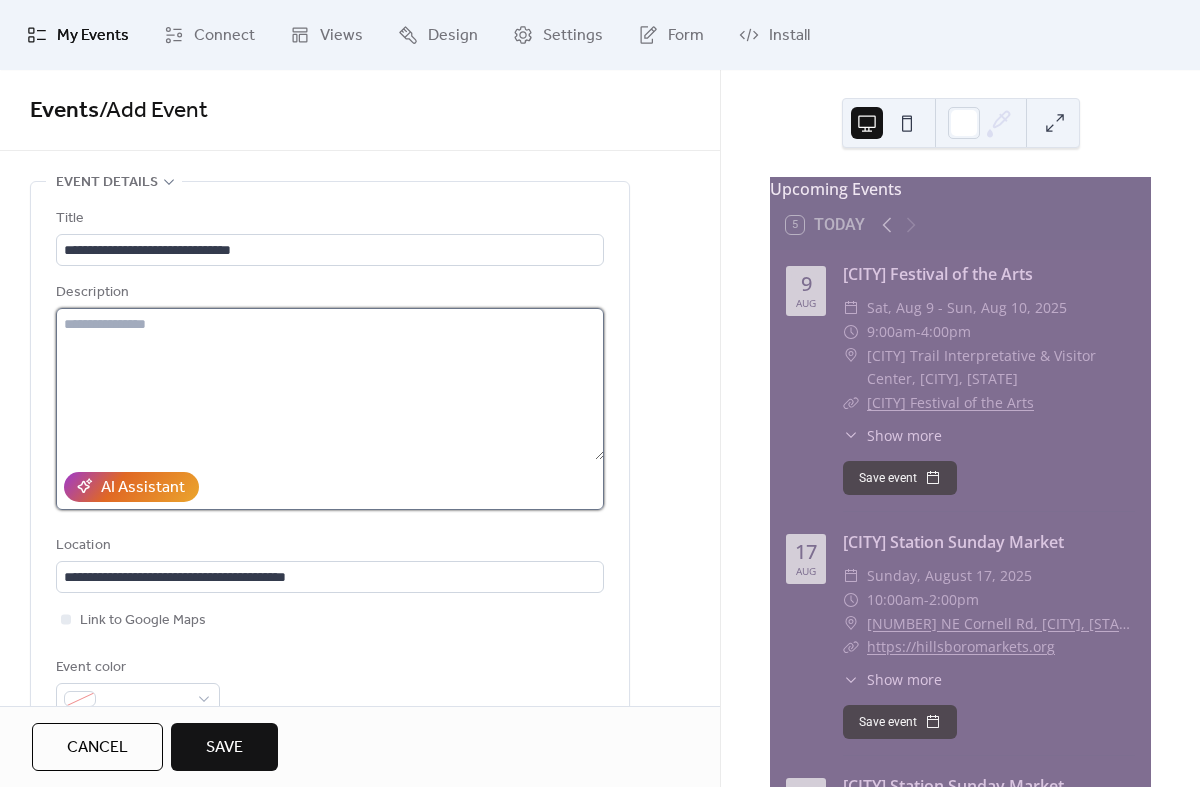 click at bounding box center [330, 384] 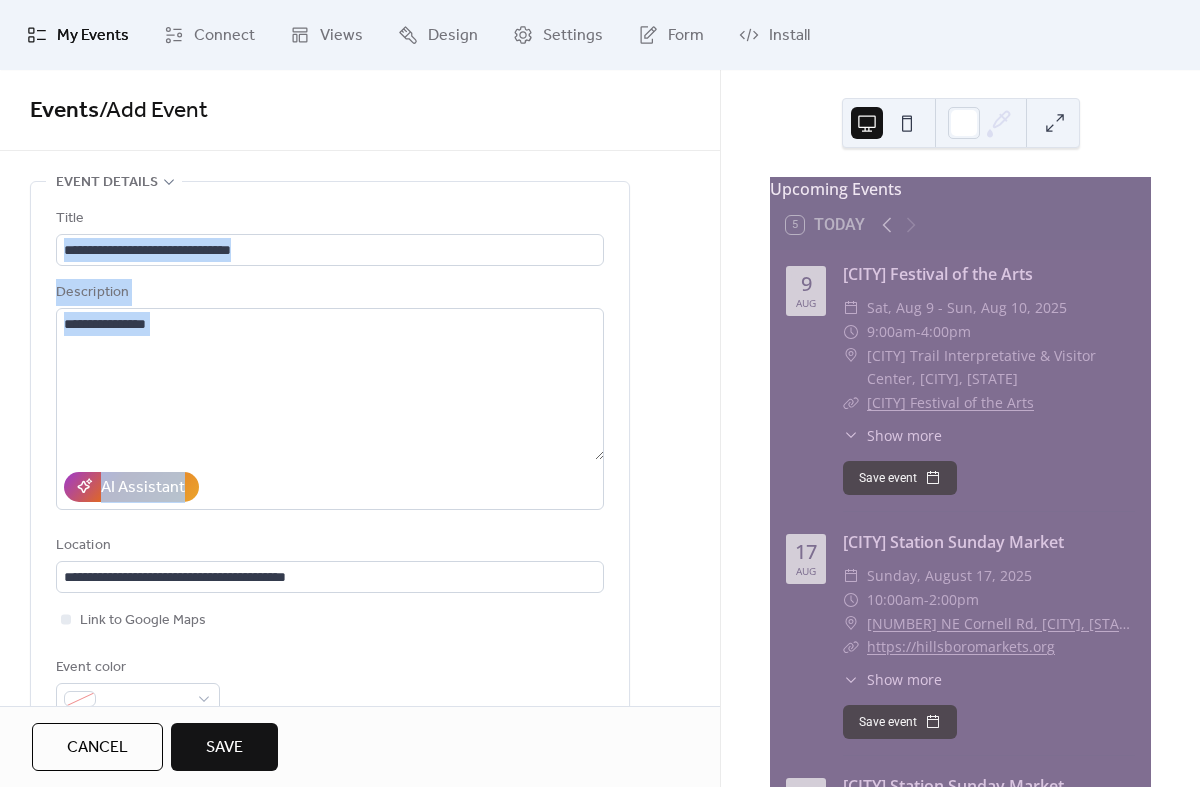 drag, startPoint x: 712, startPoint y: 203, endPoint x: 711, endPoint y: 322, distance: 119.0042 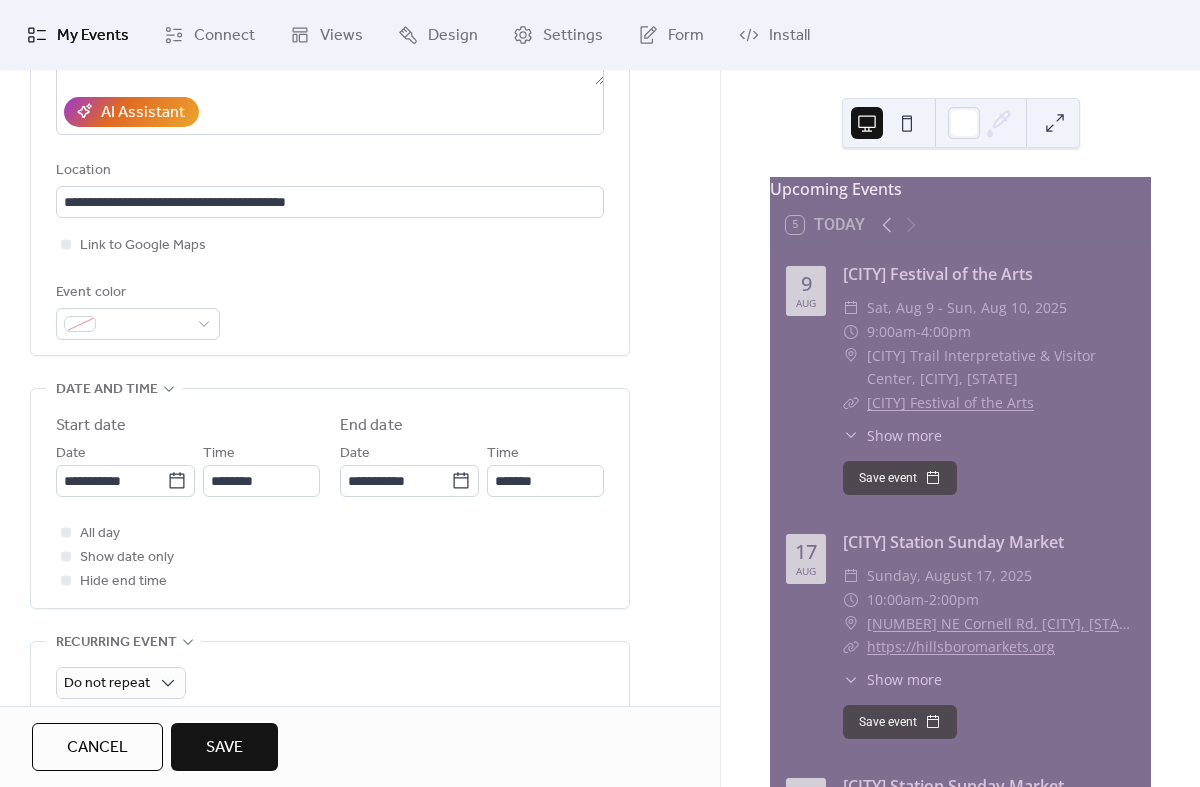 scroll, scrollTop: 366, scrollLeft: 0, axis: vertical 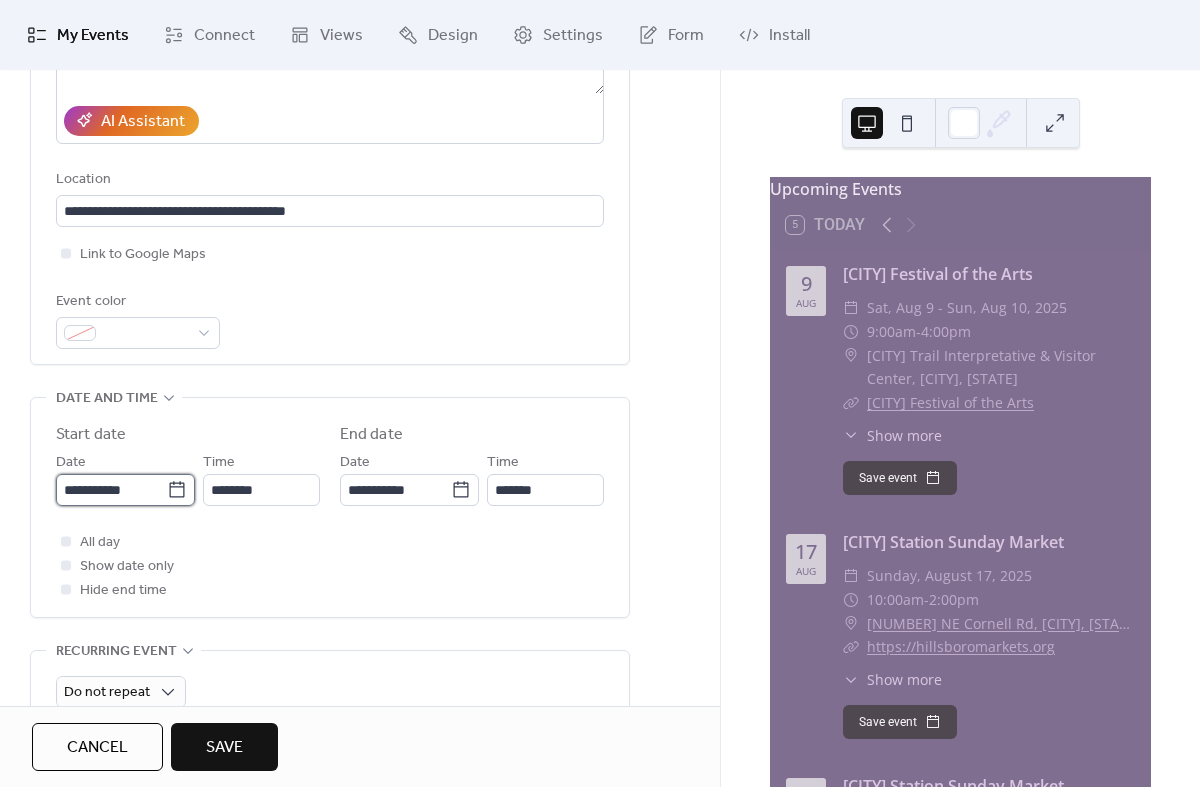 click on "**********" at bounding box center [111, 490] 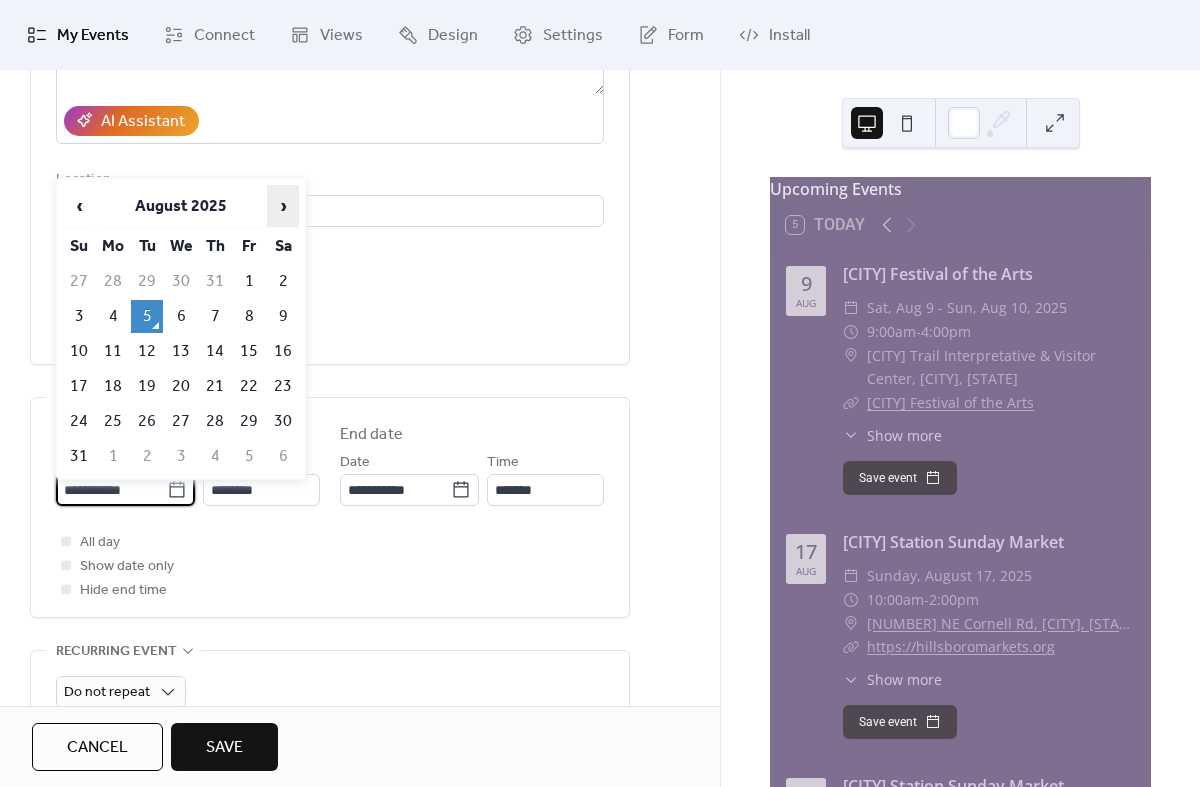 click on "›" at bounding box center (283, 206) 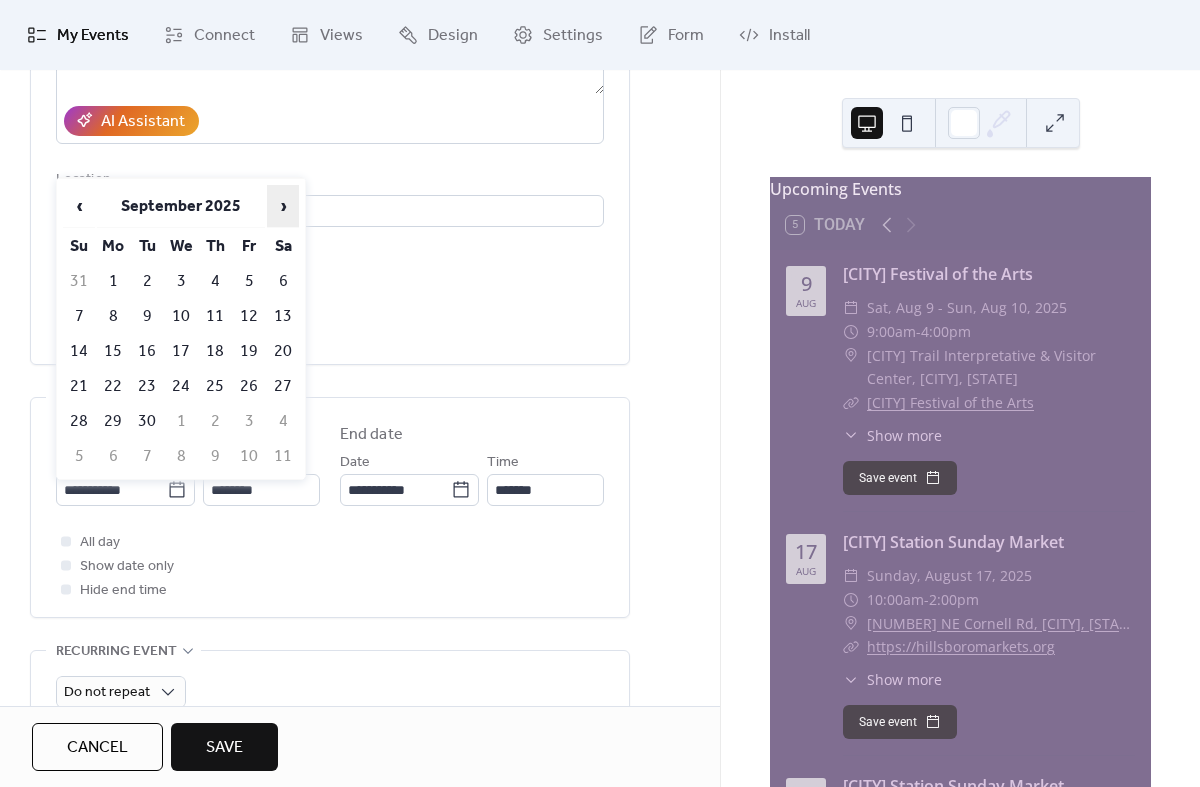 click on "›" at bounding box center (283, 206) 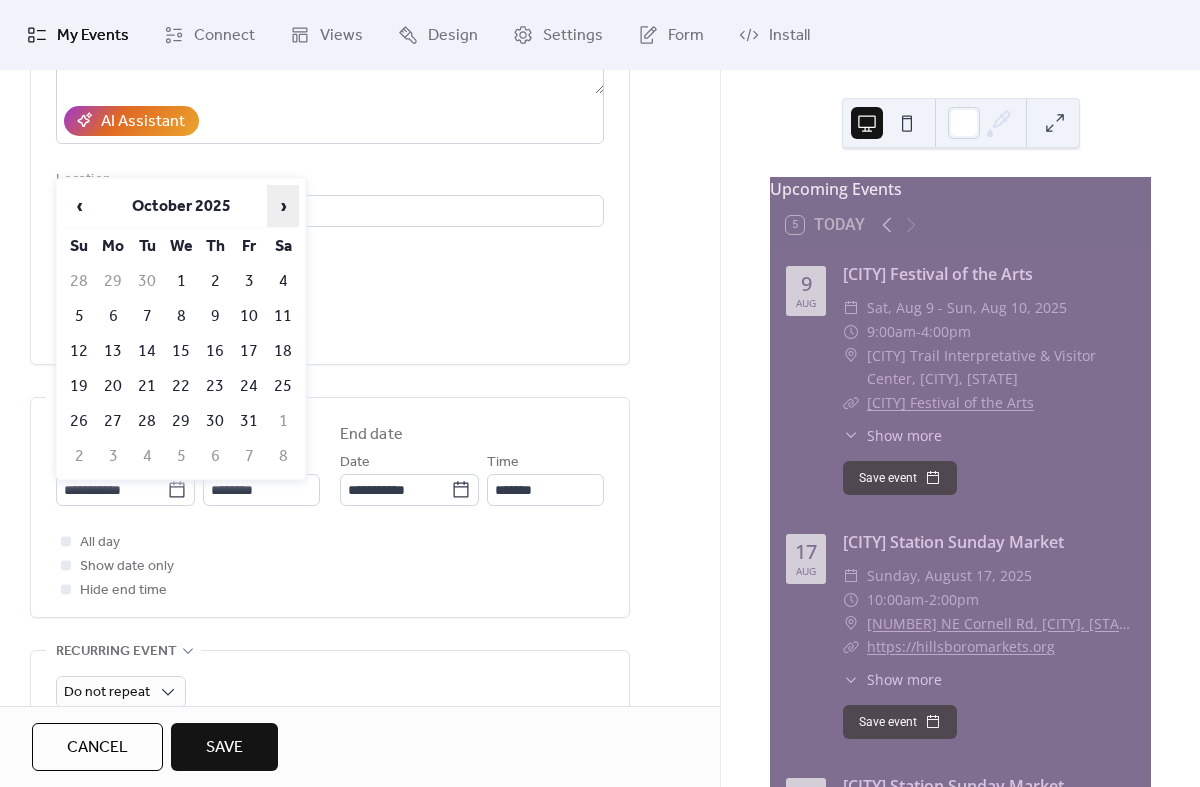 click on "›" at bounding box center [283, 206] 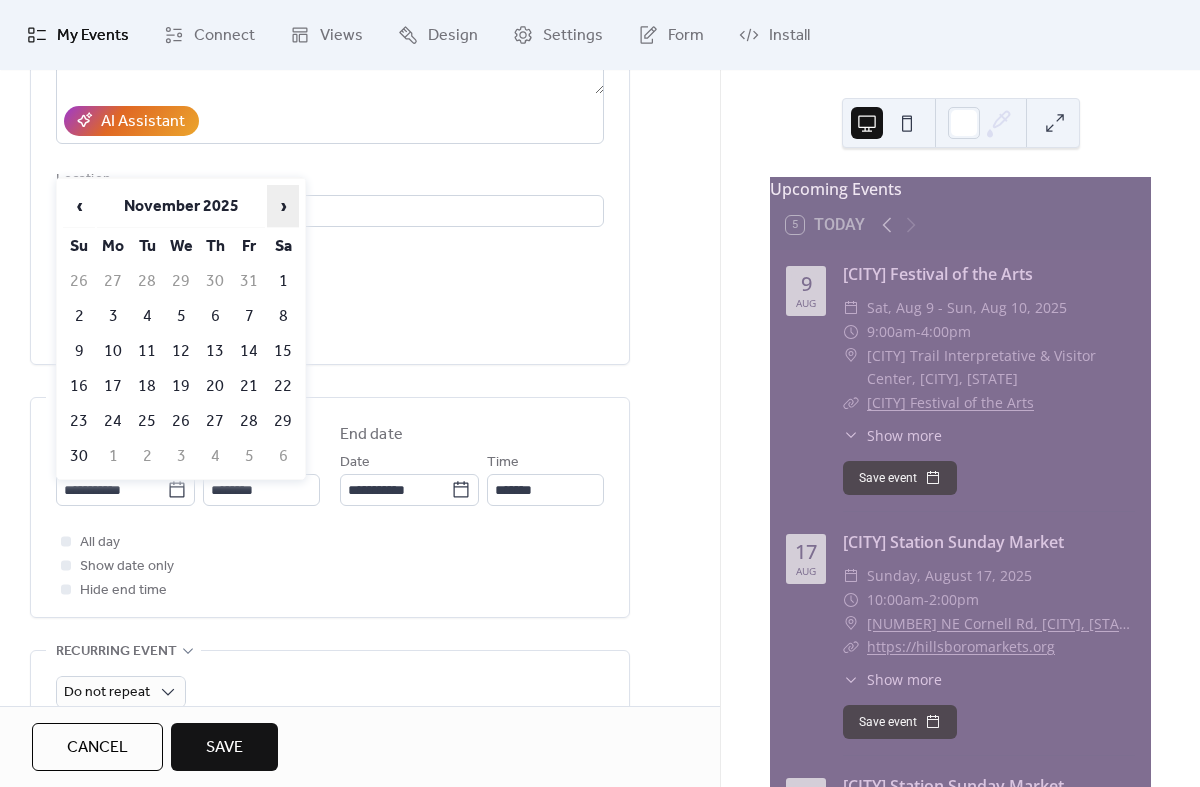 click on "›" at bounding box center [283, 206] 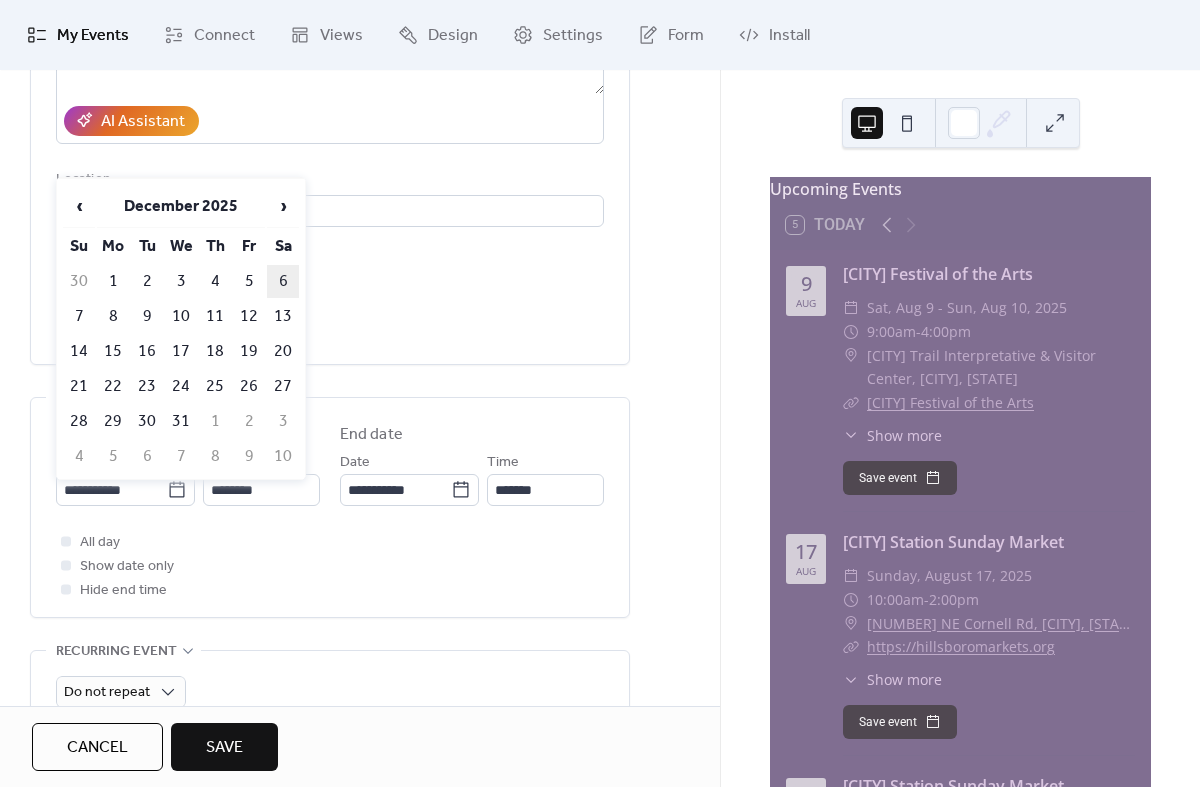 click on "6" at bounding box center (283, 281) 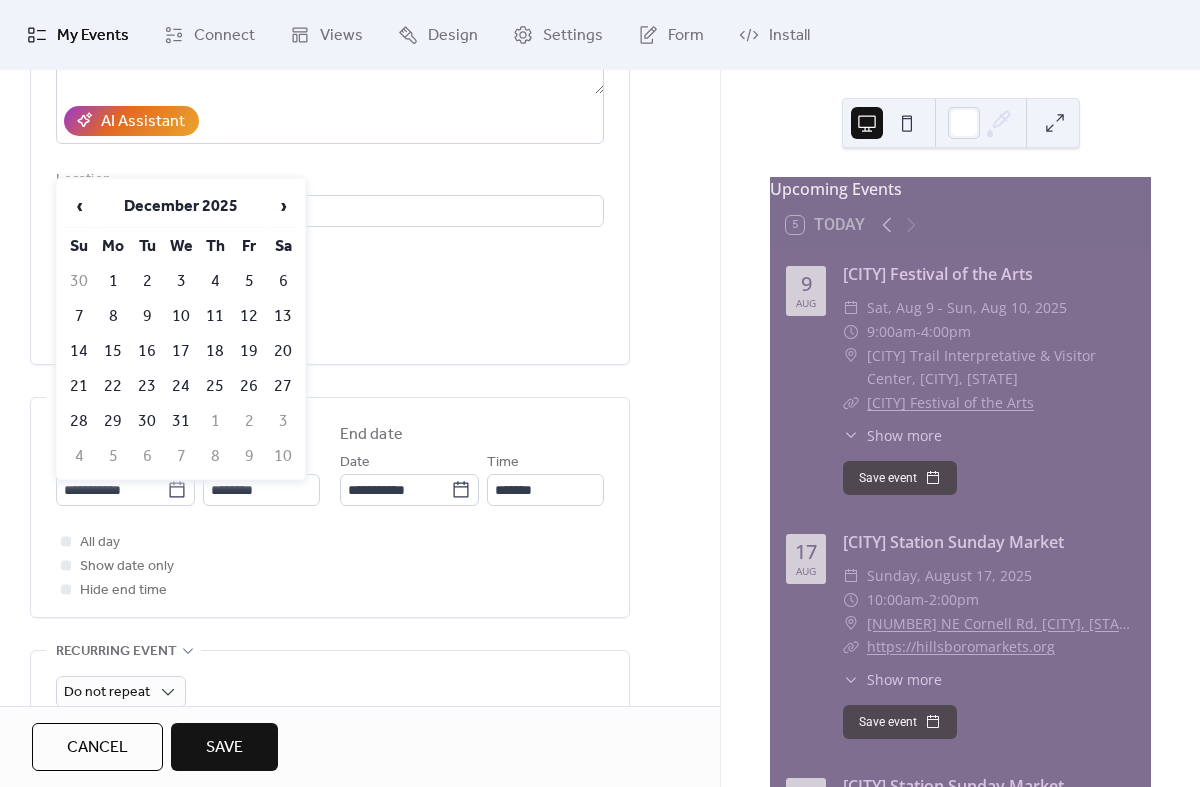 type on "**********" 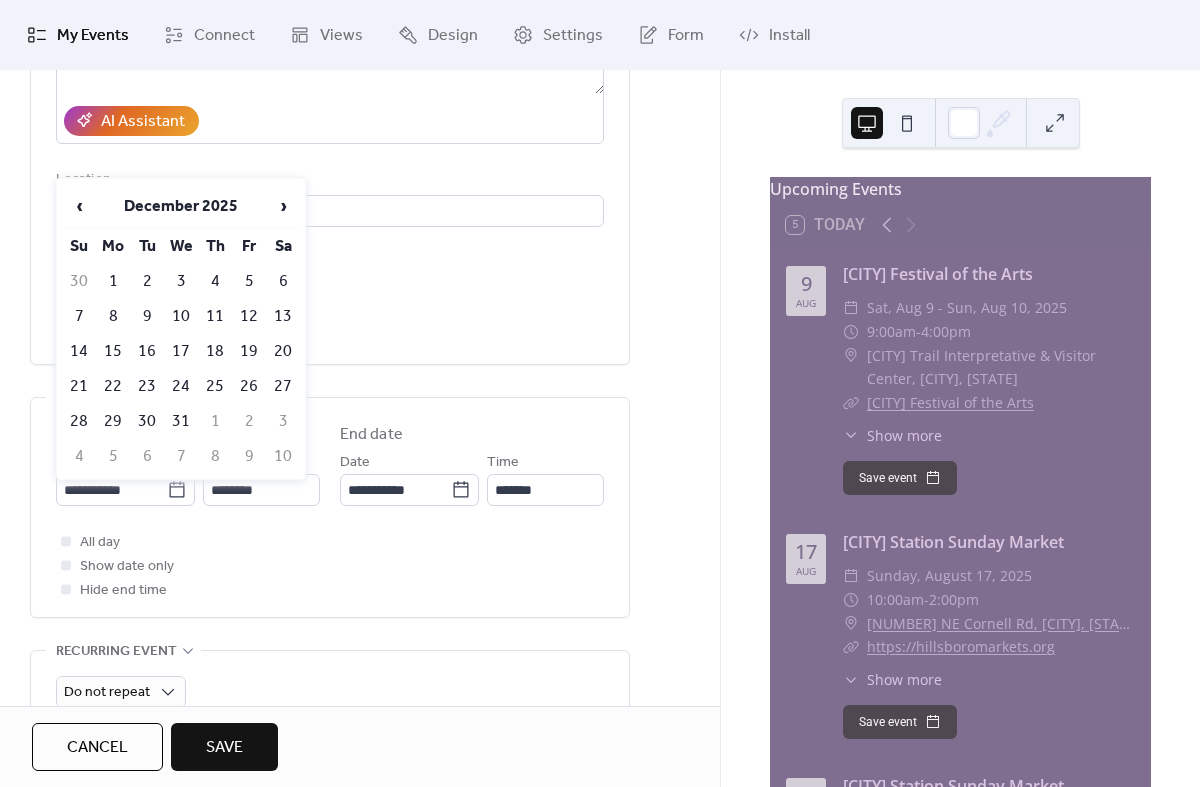 type on "**********" 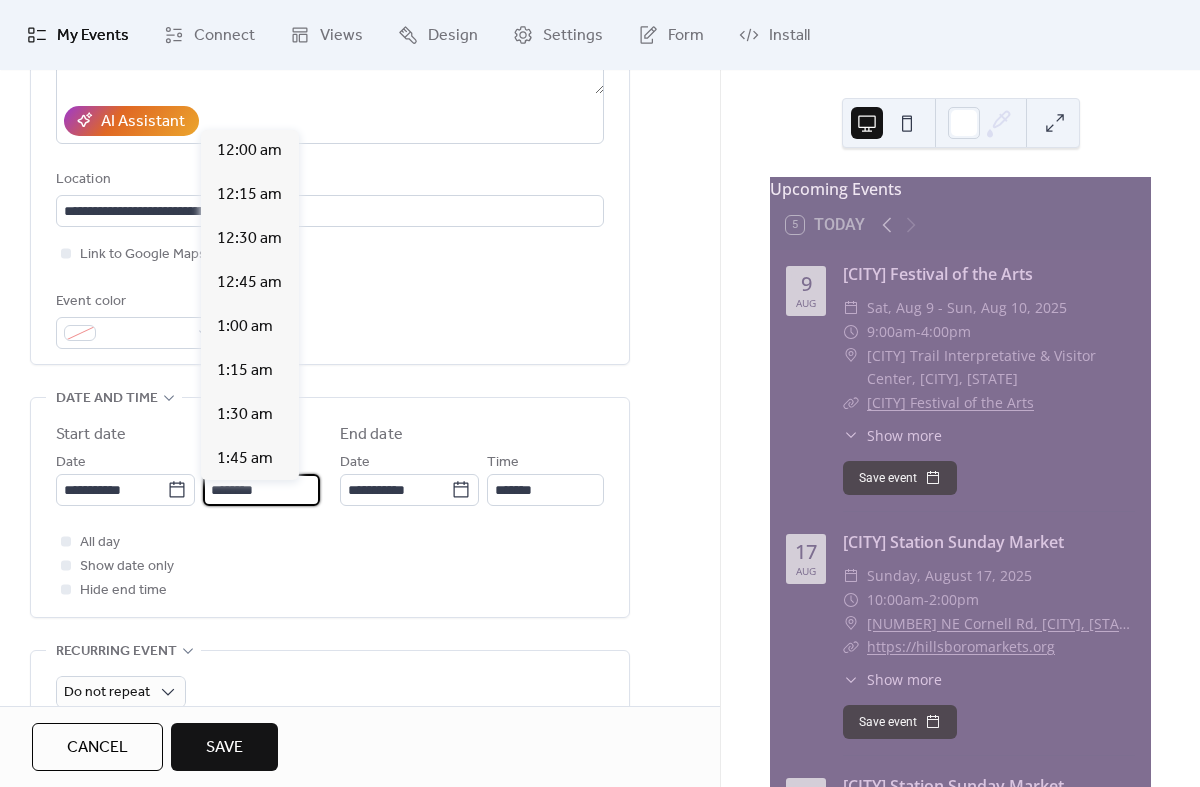 scroll, scrollTop: 2112, scrollLeft: 0, axis: vertical 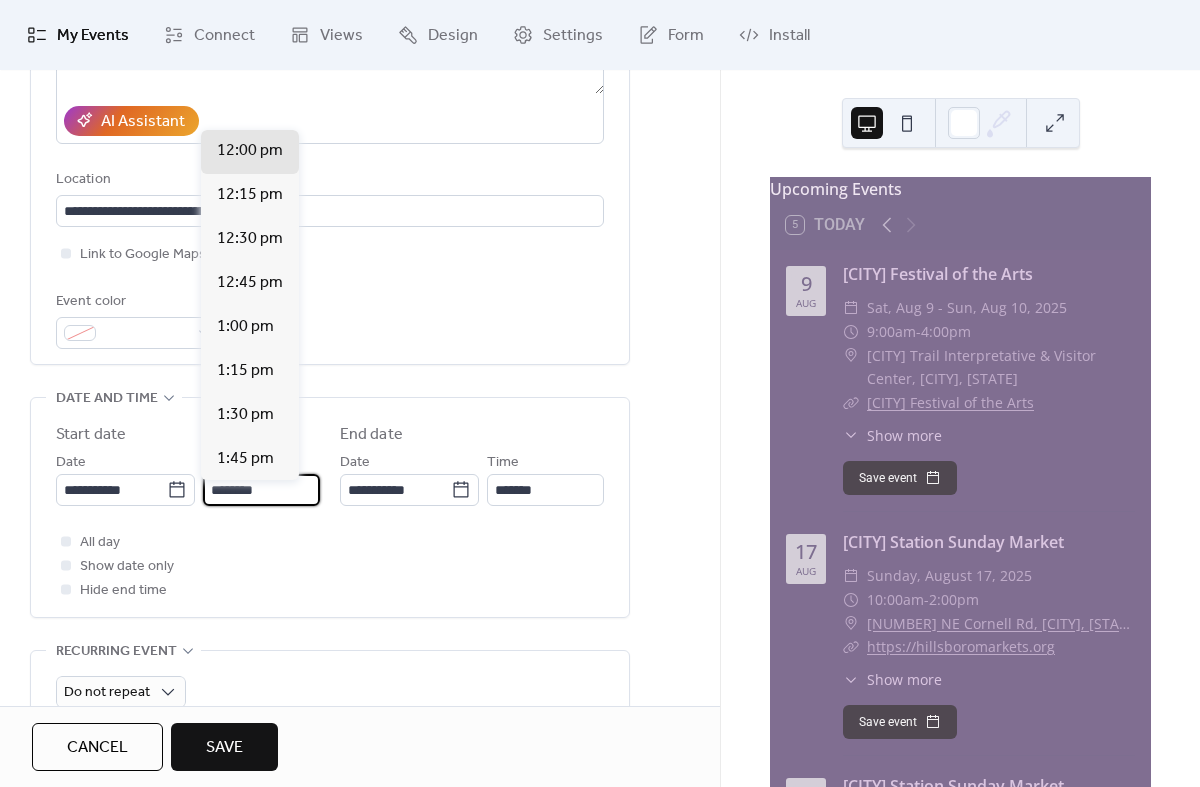 drag, startPoint x: 286, startPoint y: 498, endPoint x: 101, endPoint y: 470, distance: 187.10692 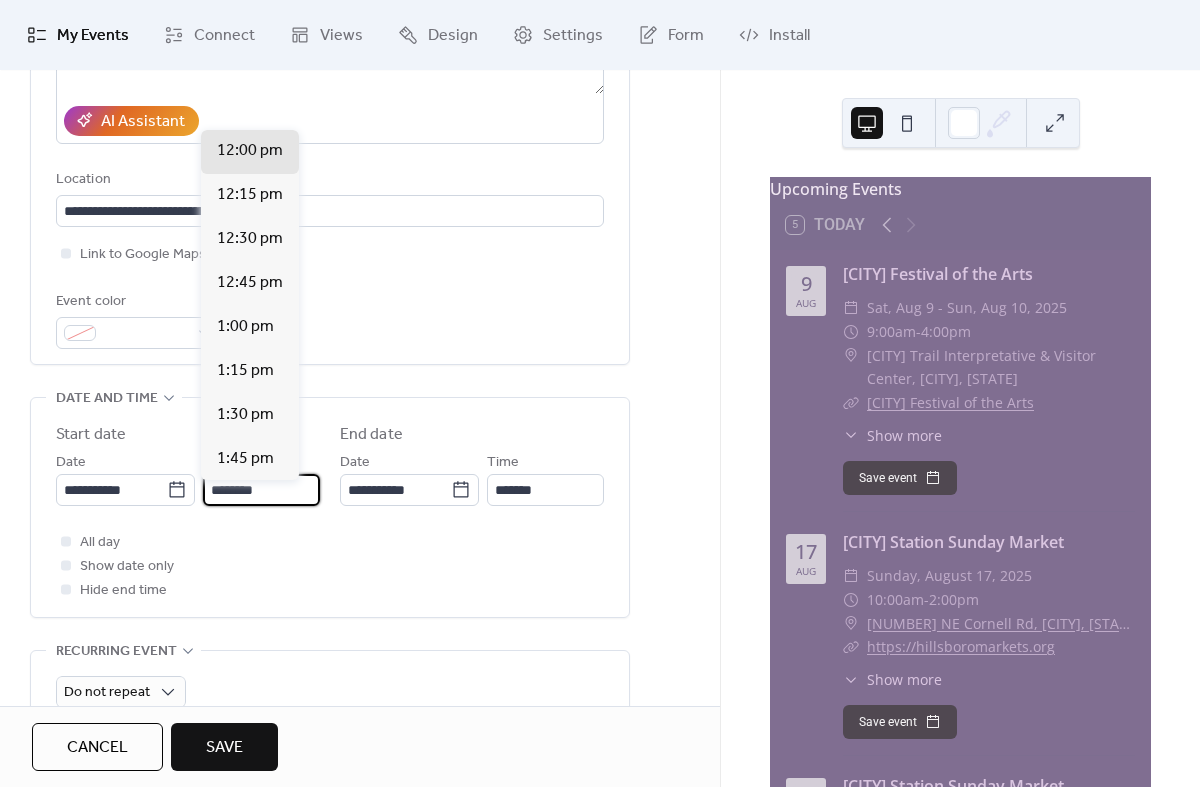 click on "**********" at bounding box center (188, 478) 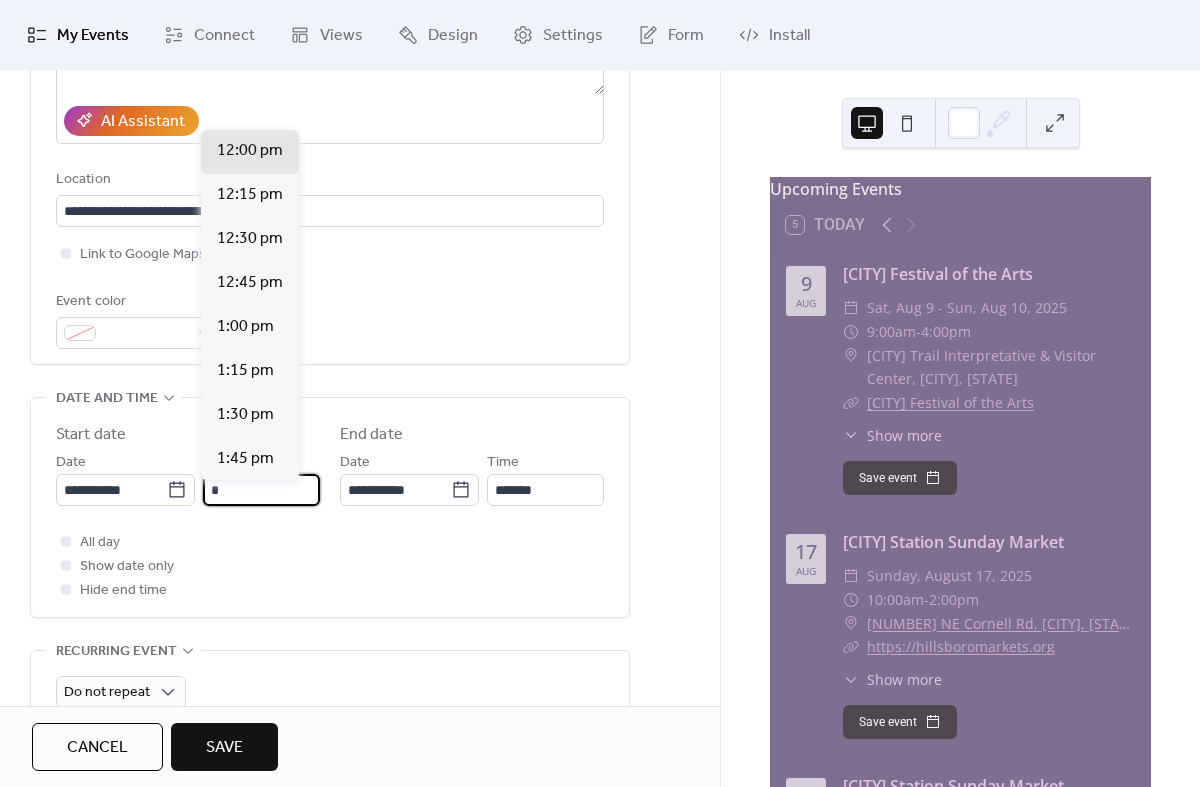 scroll, scrollTop: 1584, scrollLeft: 0, axis: vertical 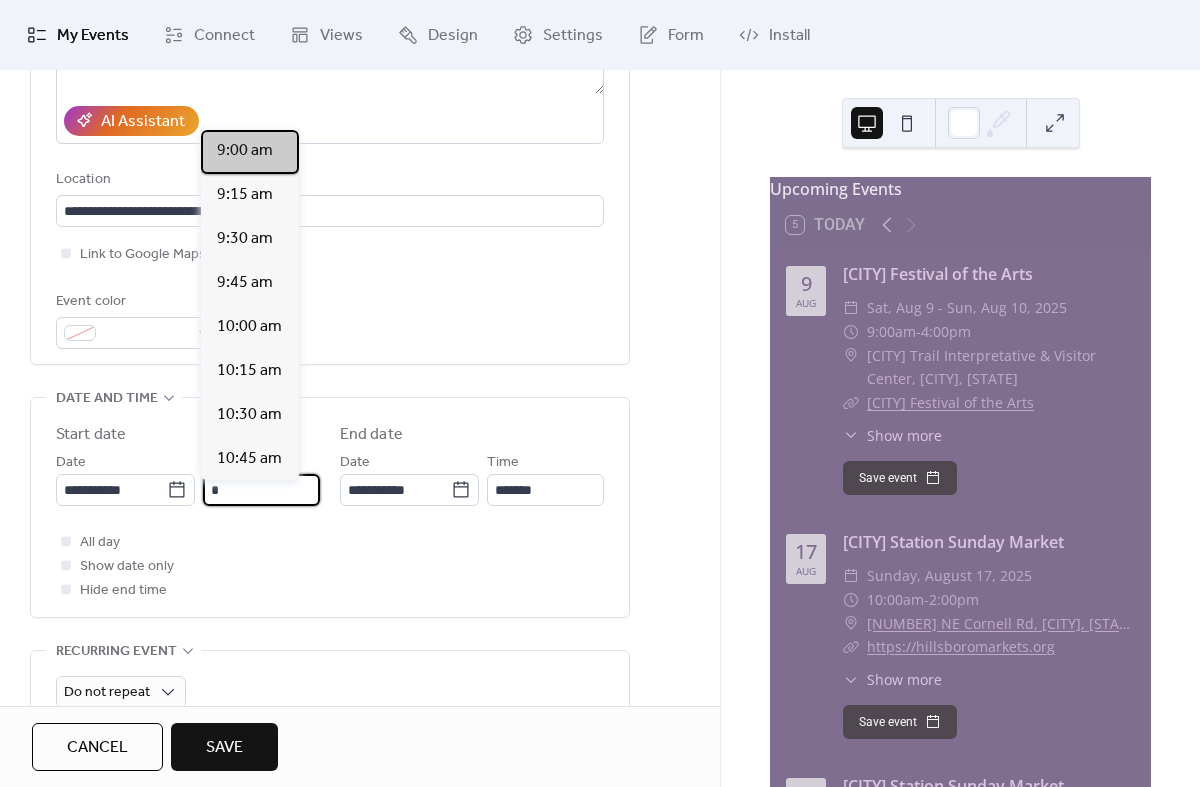 click on "9:00 am" at bounding box center (245, 151) 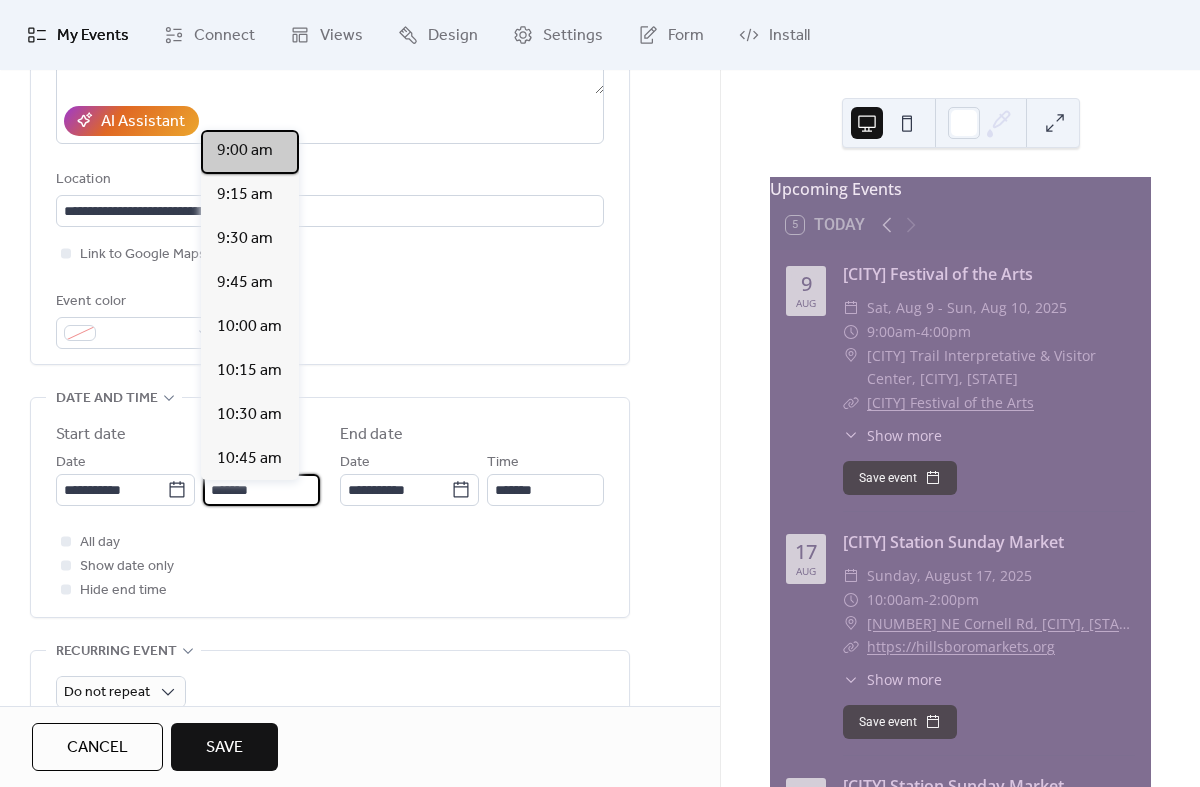 type on "********" 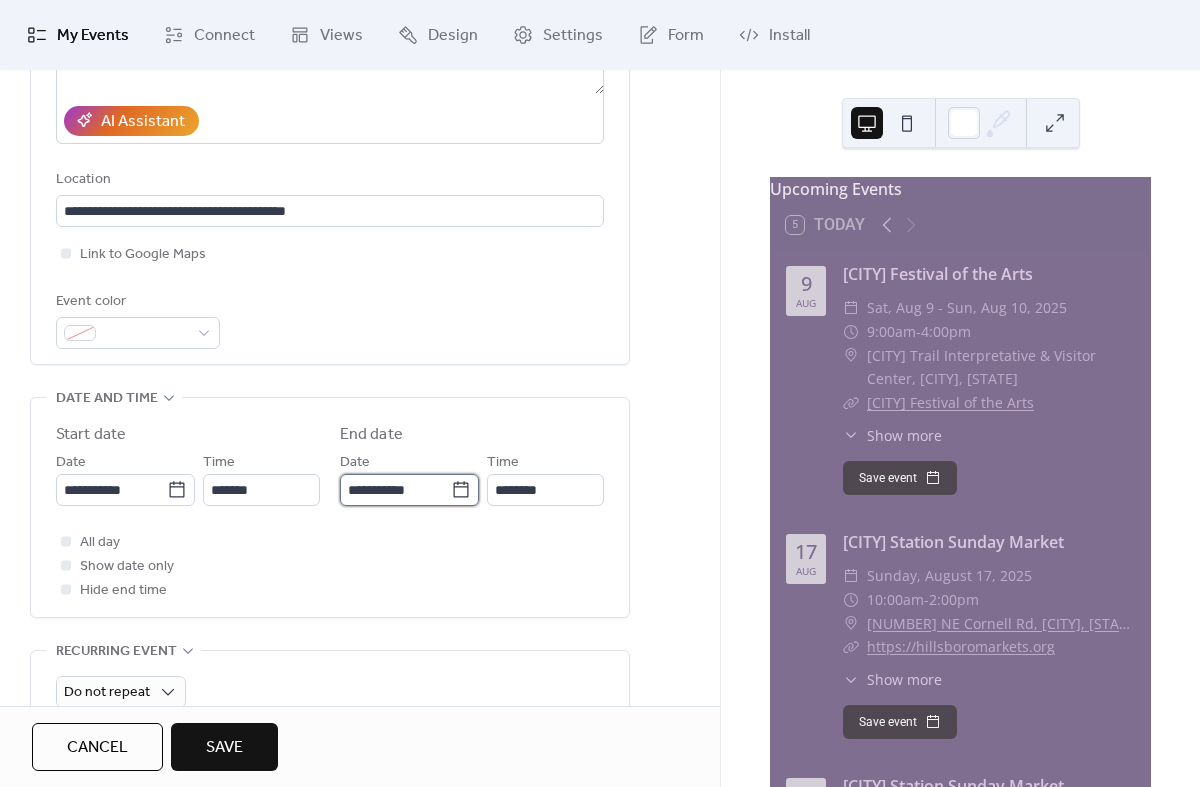 click on "**********" at bounding box center [395, 490] 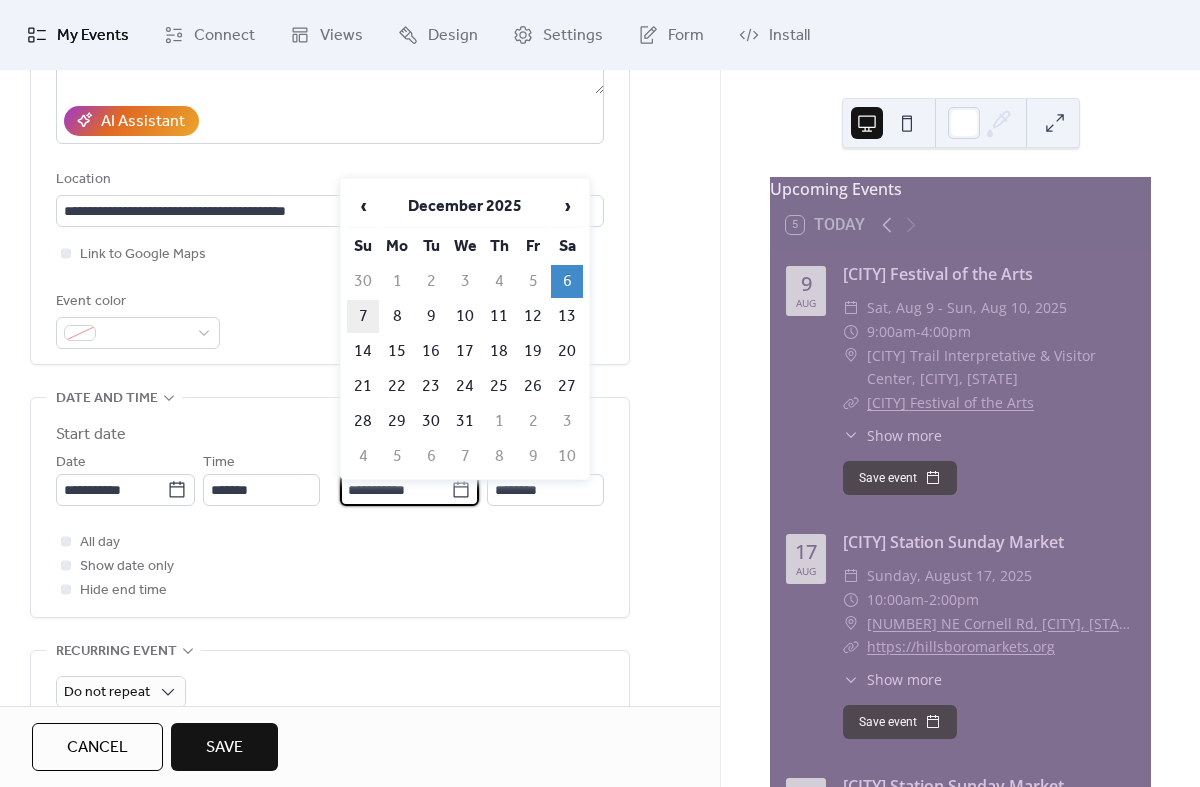 click on "7" at bounding box center (363, 316) 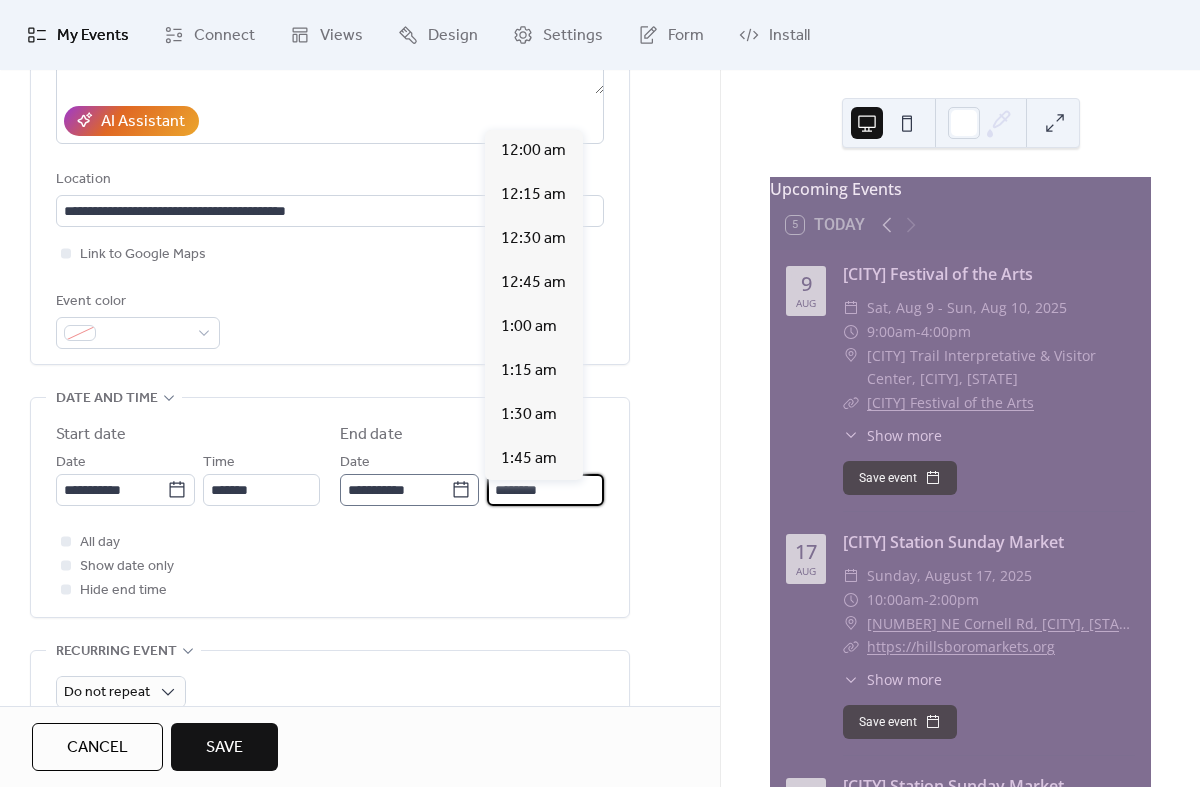 scroll, scrollTop: 1760, scrollLeft: 0, axis: vertical 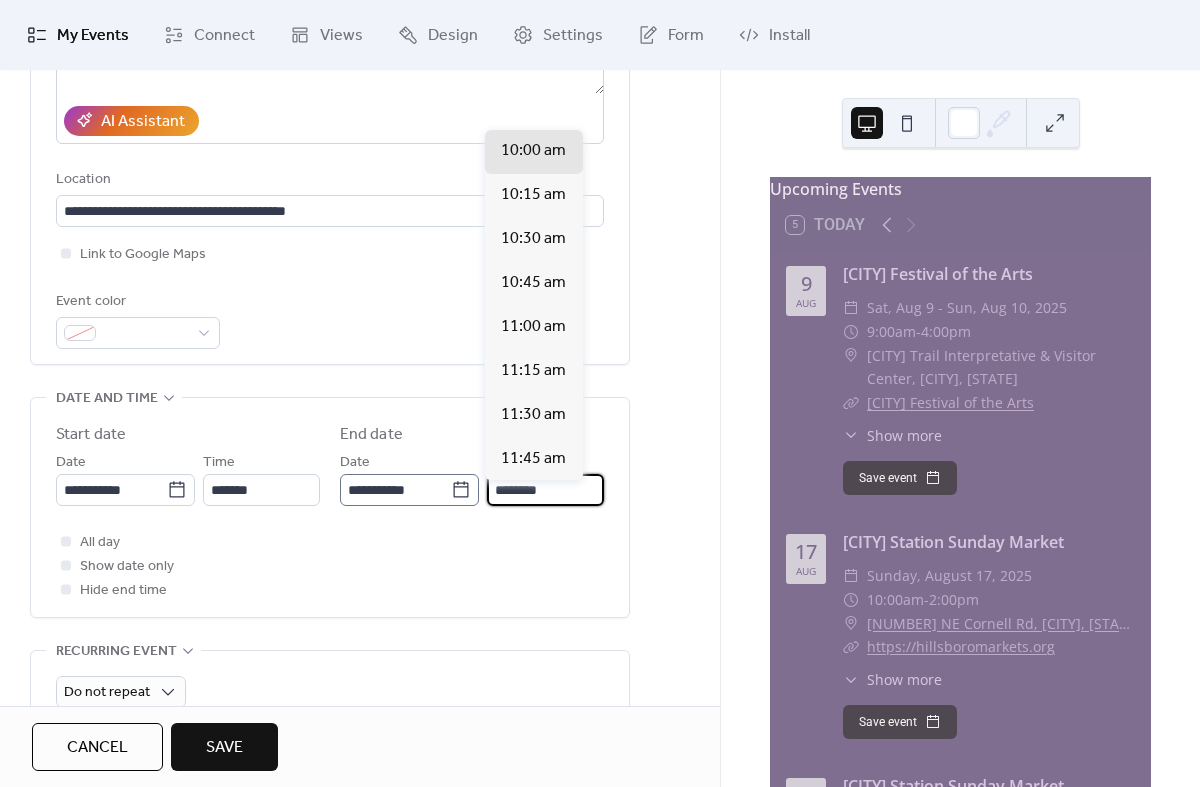 drag, startPoint x: 570, startPoint y: 495, endPoint x: 379, endPoint y: 491, distance: 191.04189 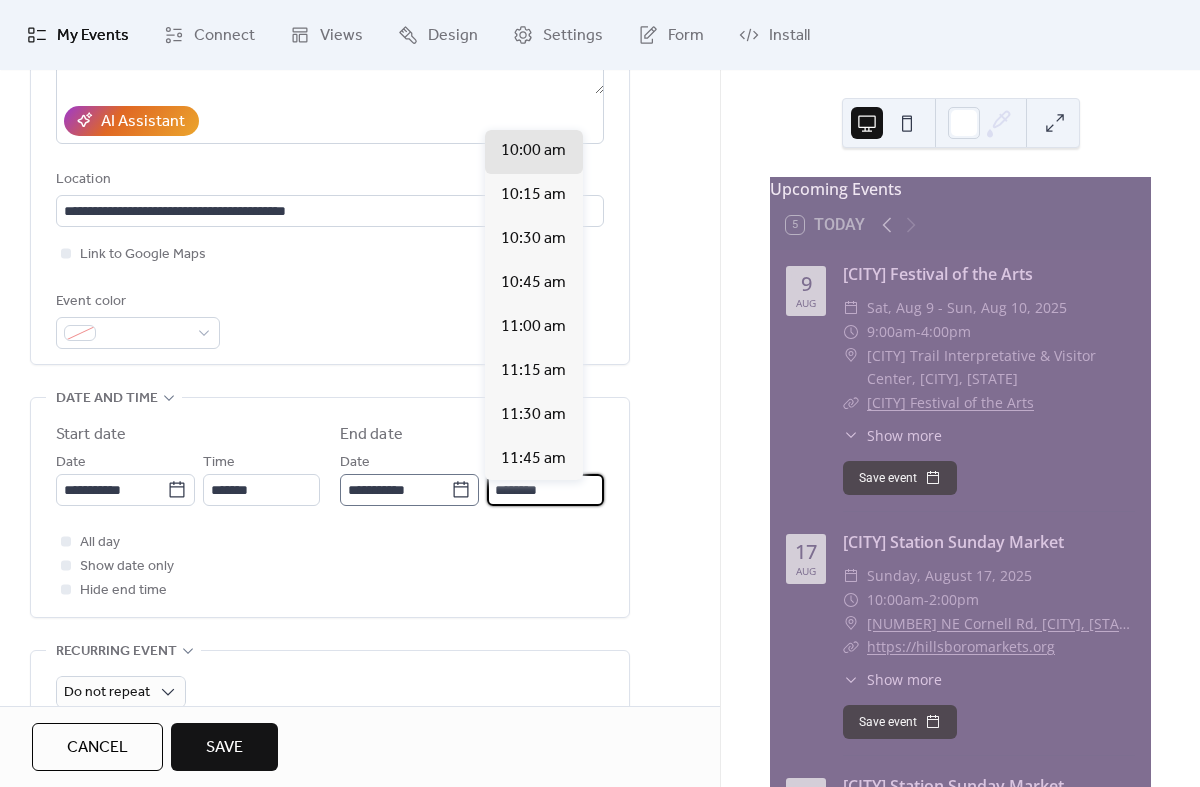 click on "**********" at bounding box center (472, 478) 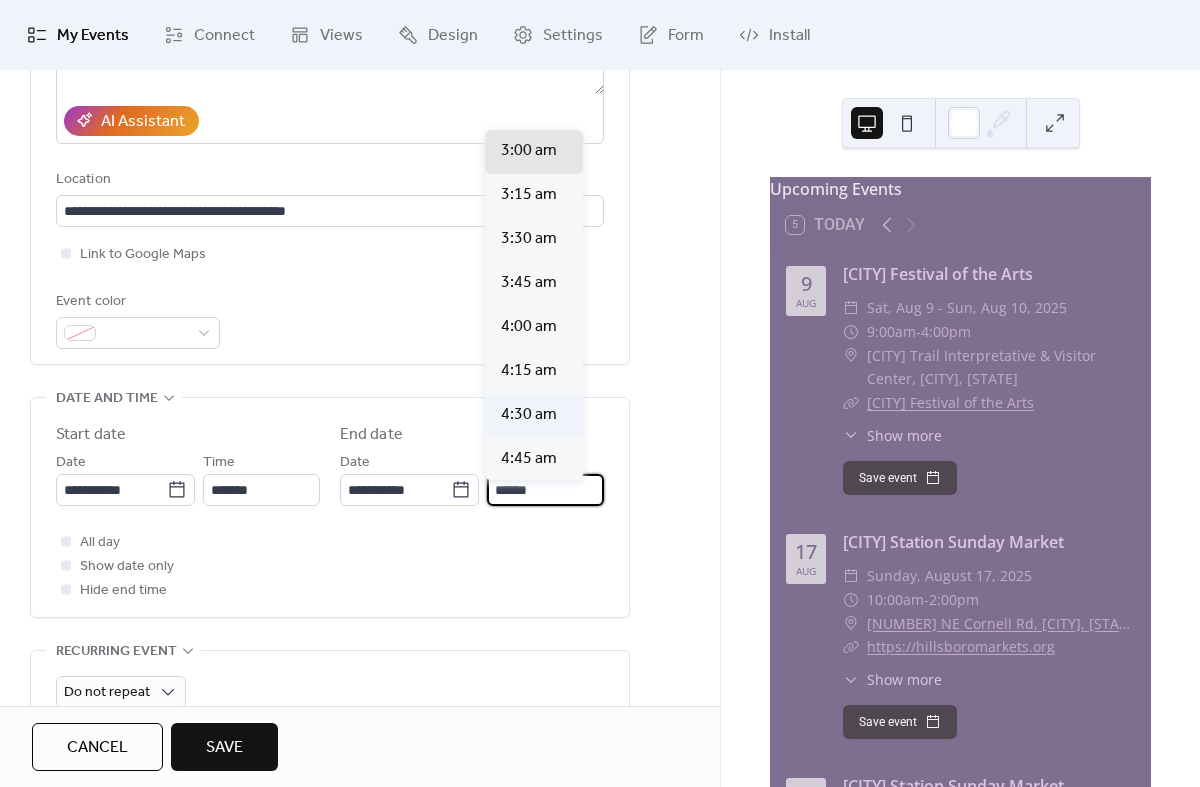 scroll, scrollTop: 2640, scrollLeft: 0, axis: vertical 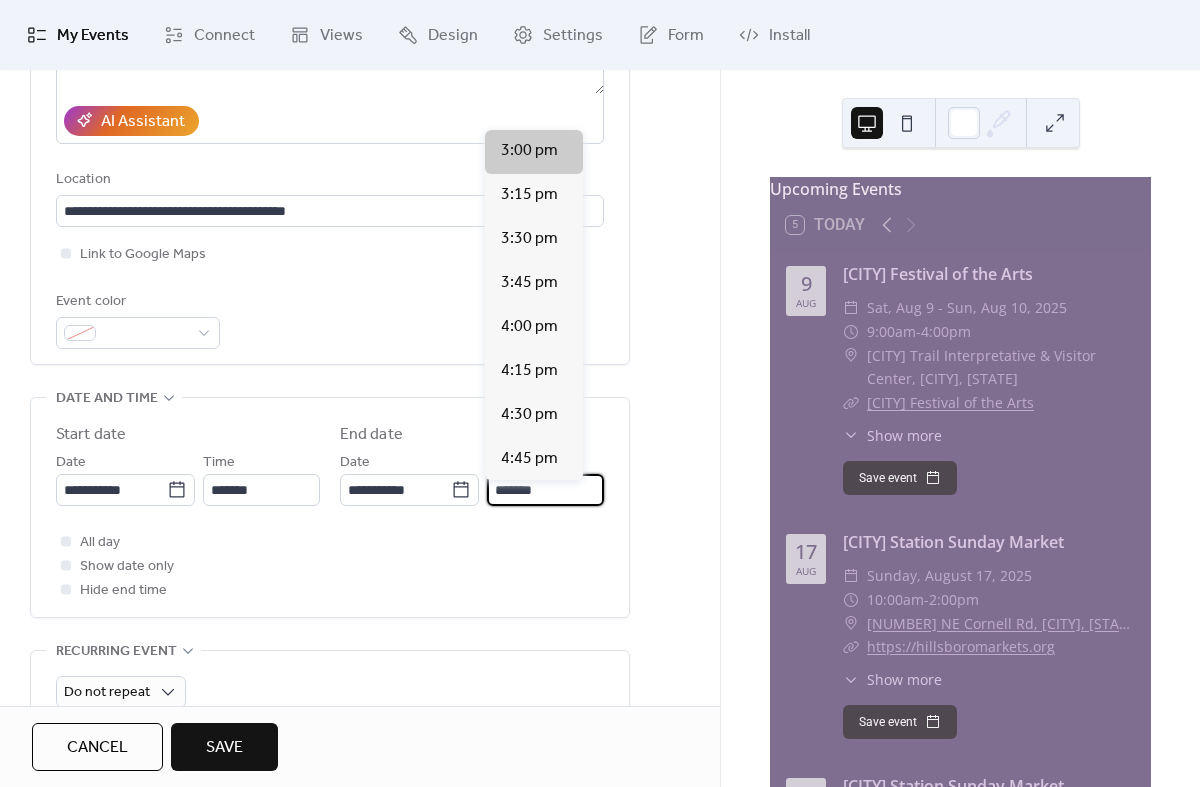 type on "*******" 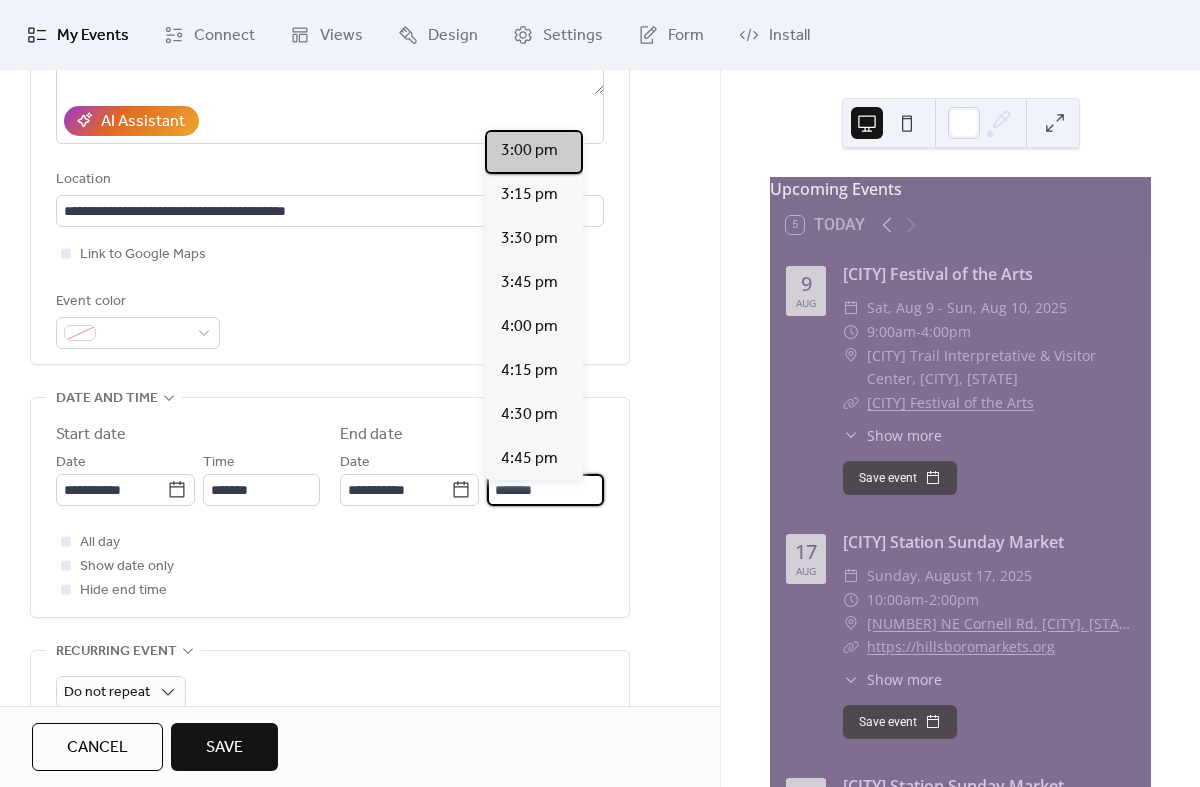 click on "3:00 pm" at bounding box center (529, 151) 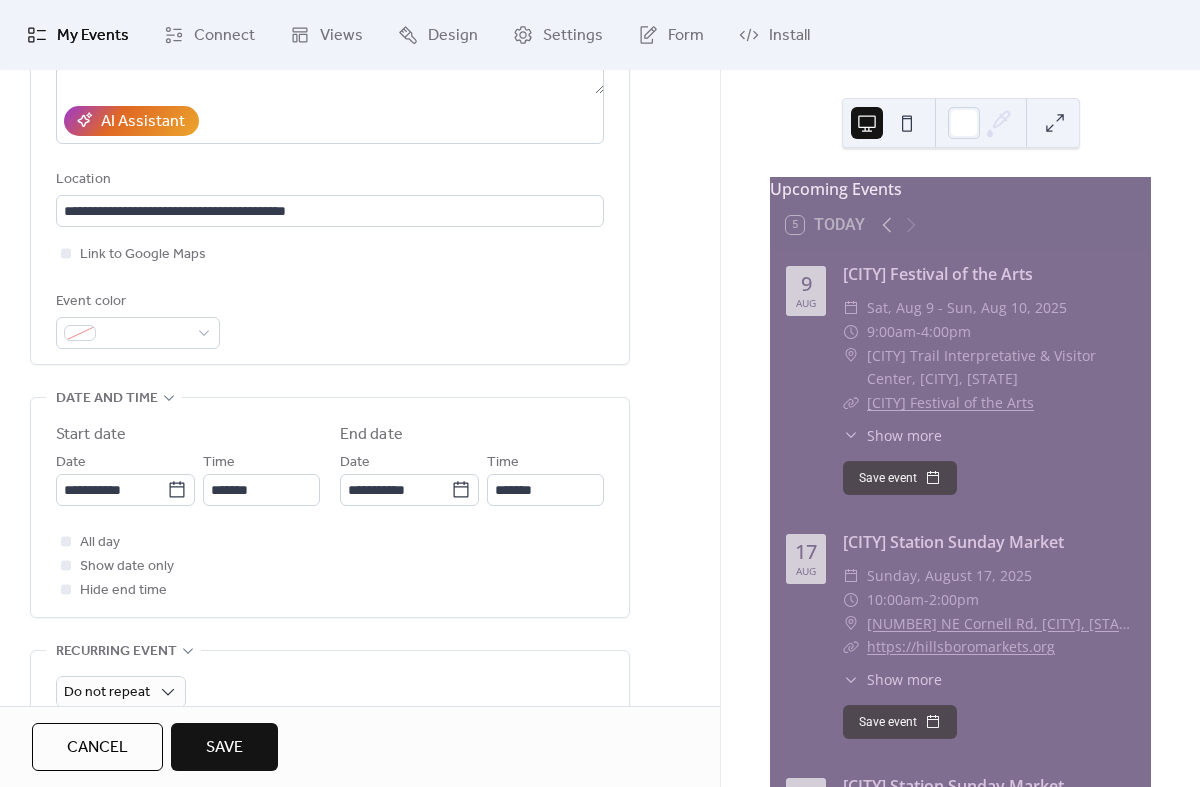 click on "All day Show date only Hide end time" at bounding box center [330, 566] 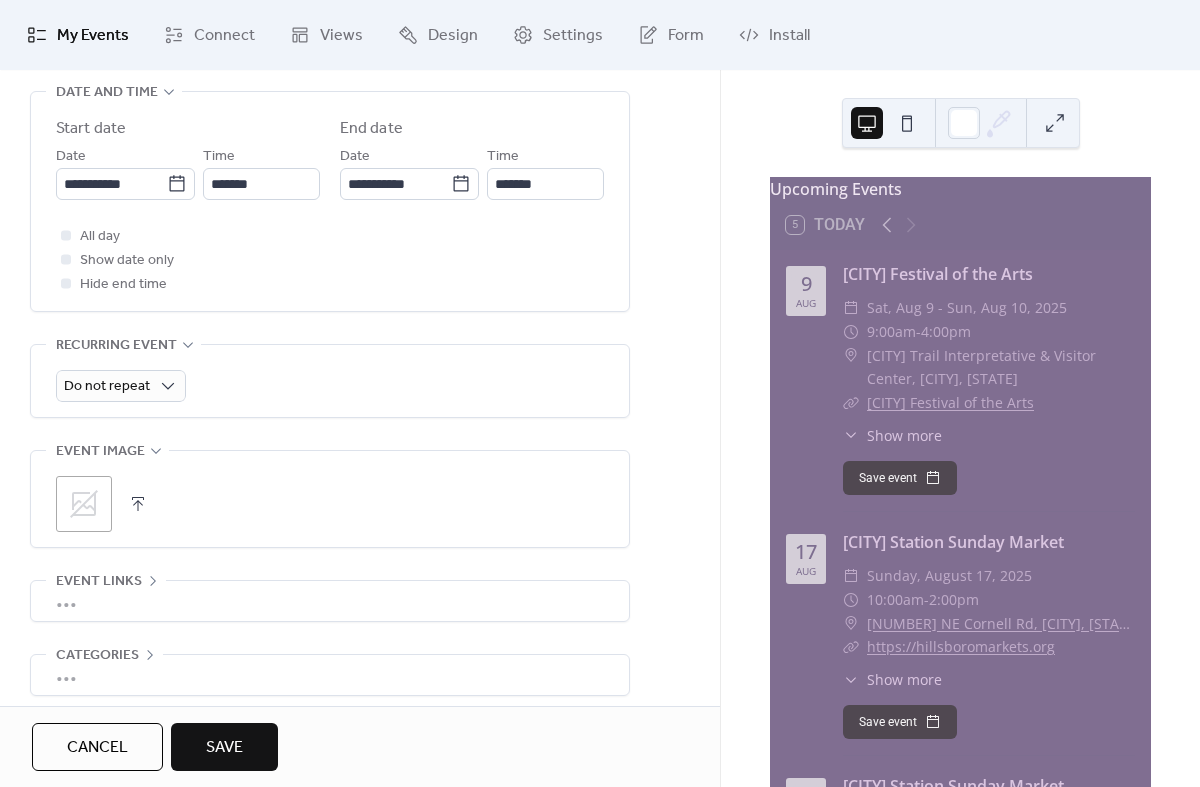 scroll, scrollTop: 680, scrollLeft: 0, axis: vertical 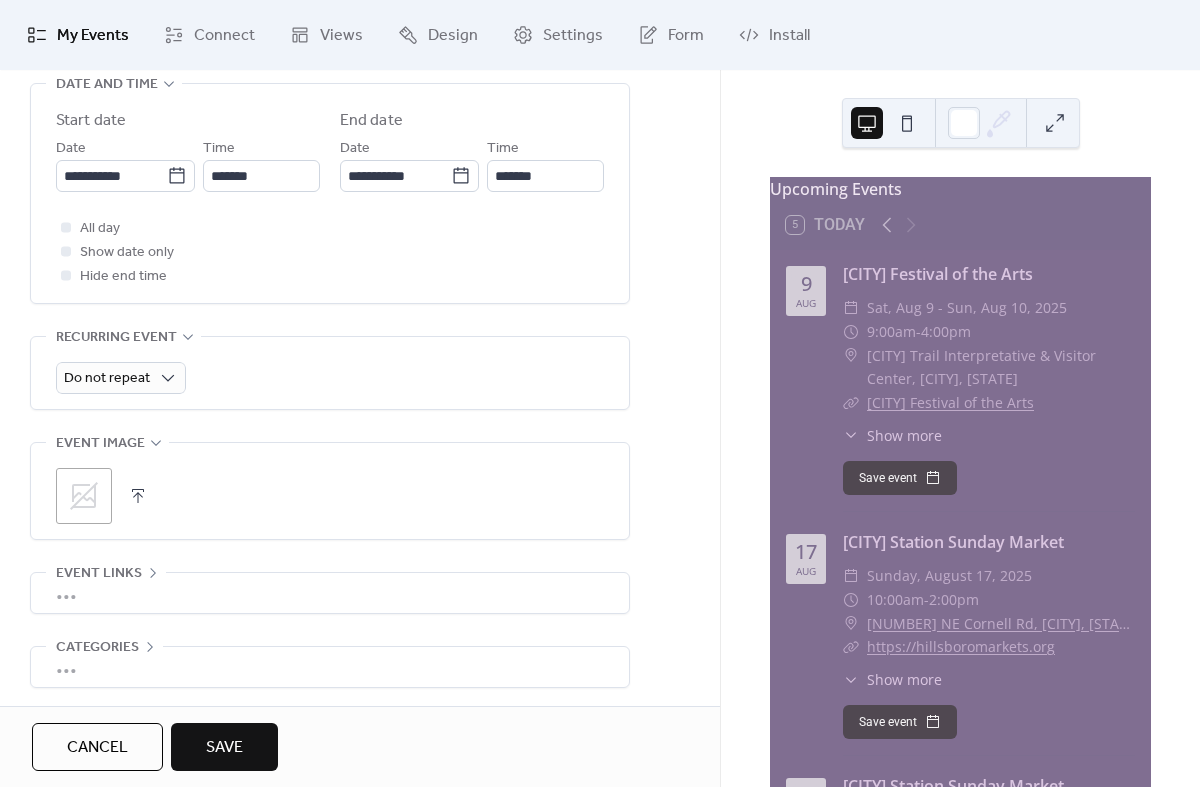 click on "Do not repeat" at bounding box center [330, 373] 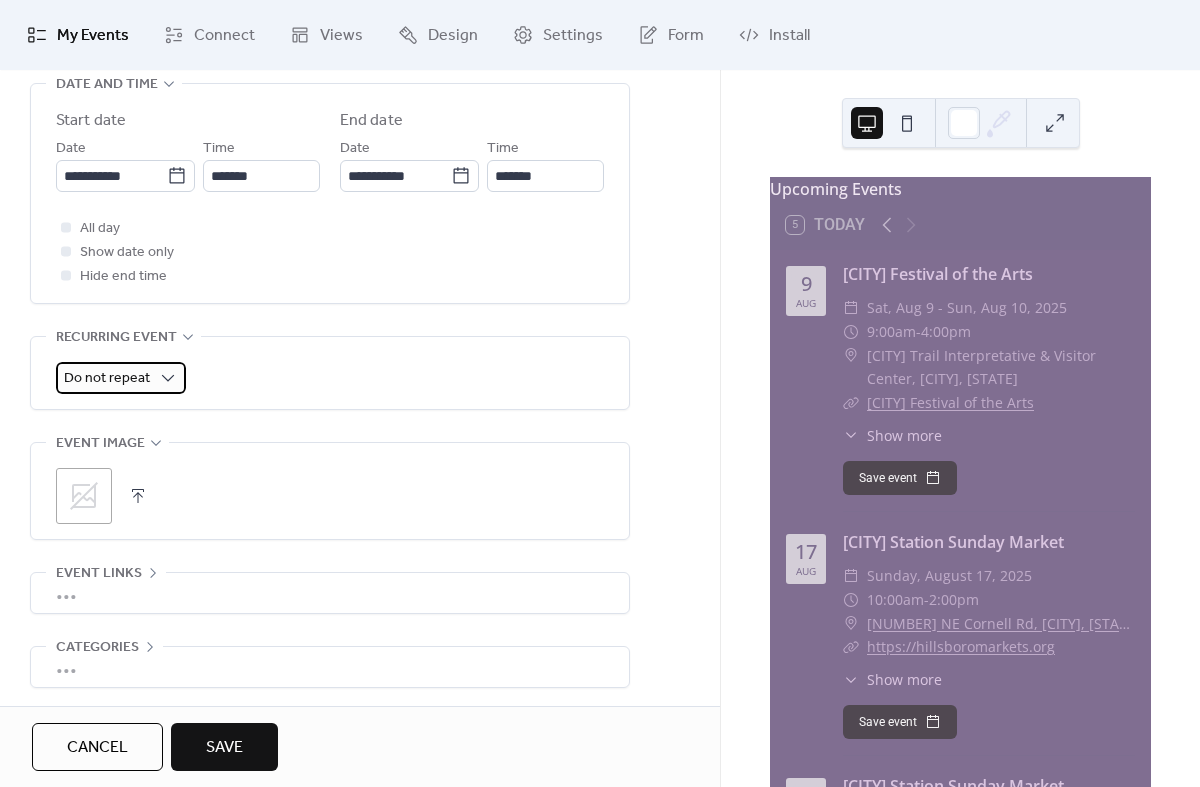 click on "Do not repeat" at bounding box center (107, 378) 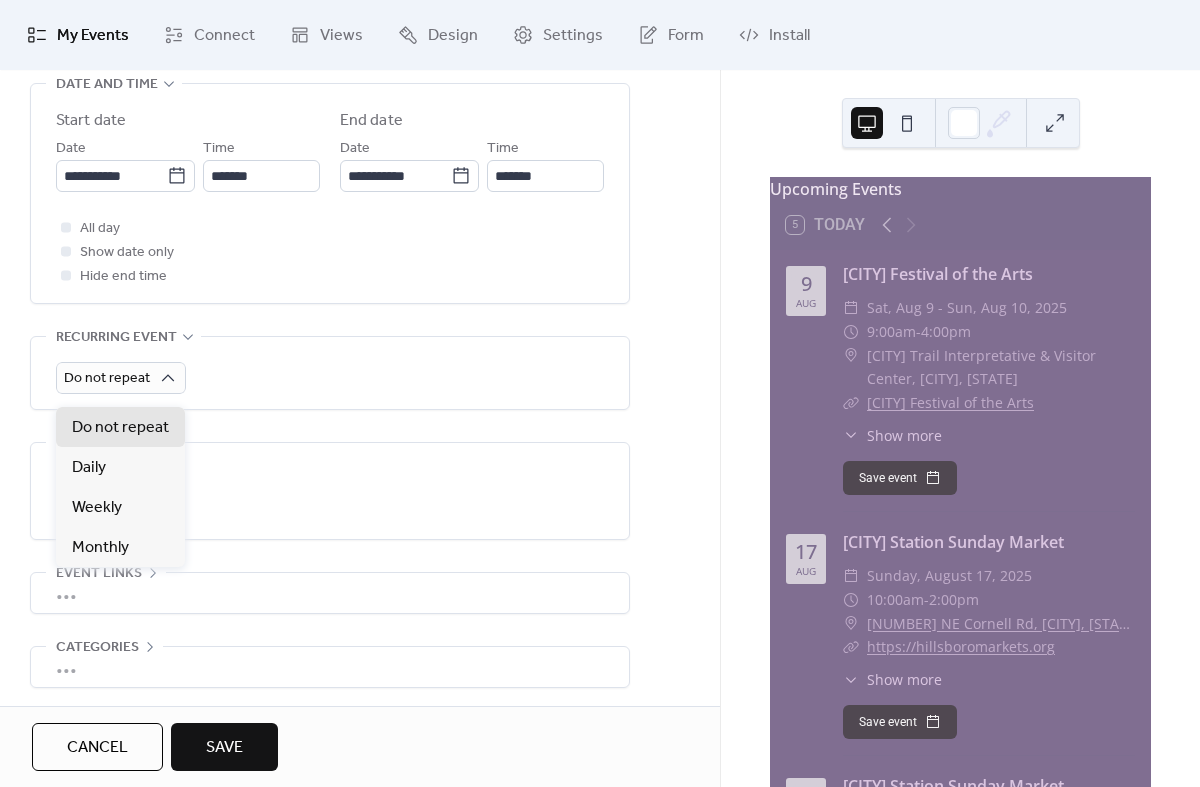 click on "Do not repeat" at bounding box center [330, 373] 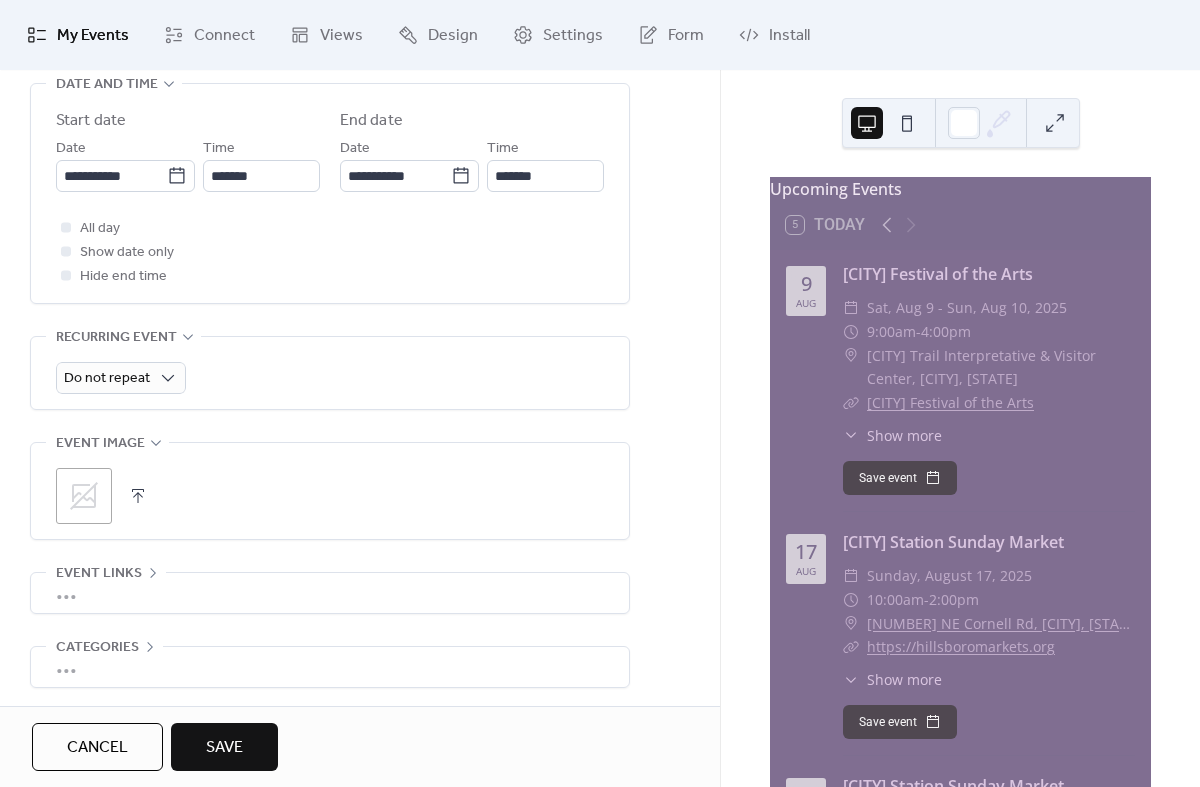 click on "Save" at bounding box center (224, 748) 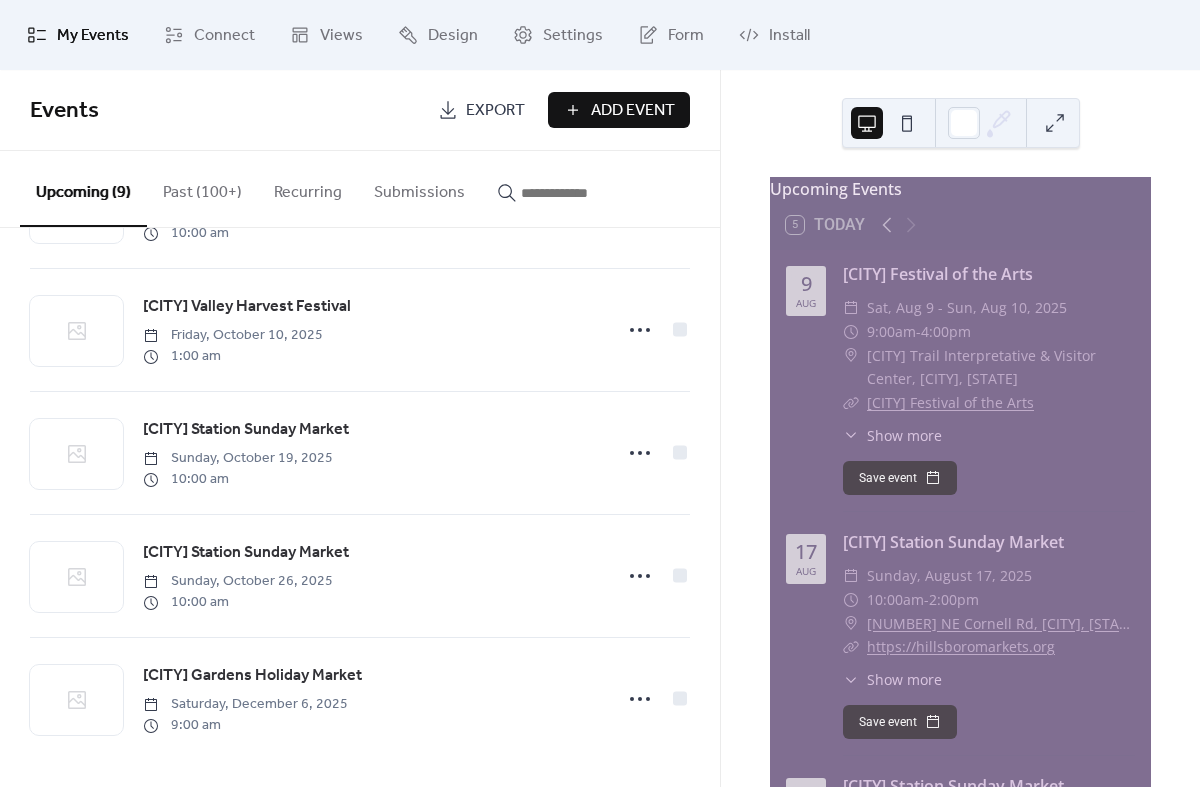 scroll, scrollTop: 608, scrollLeft: 0, axis: vertical 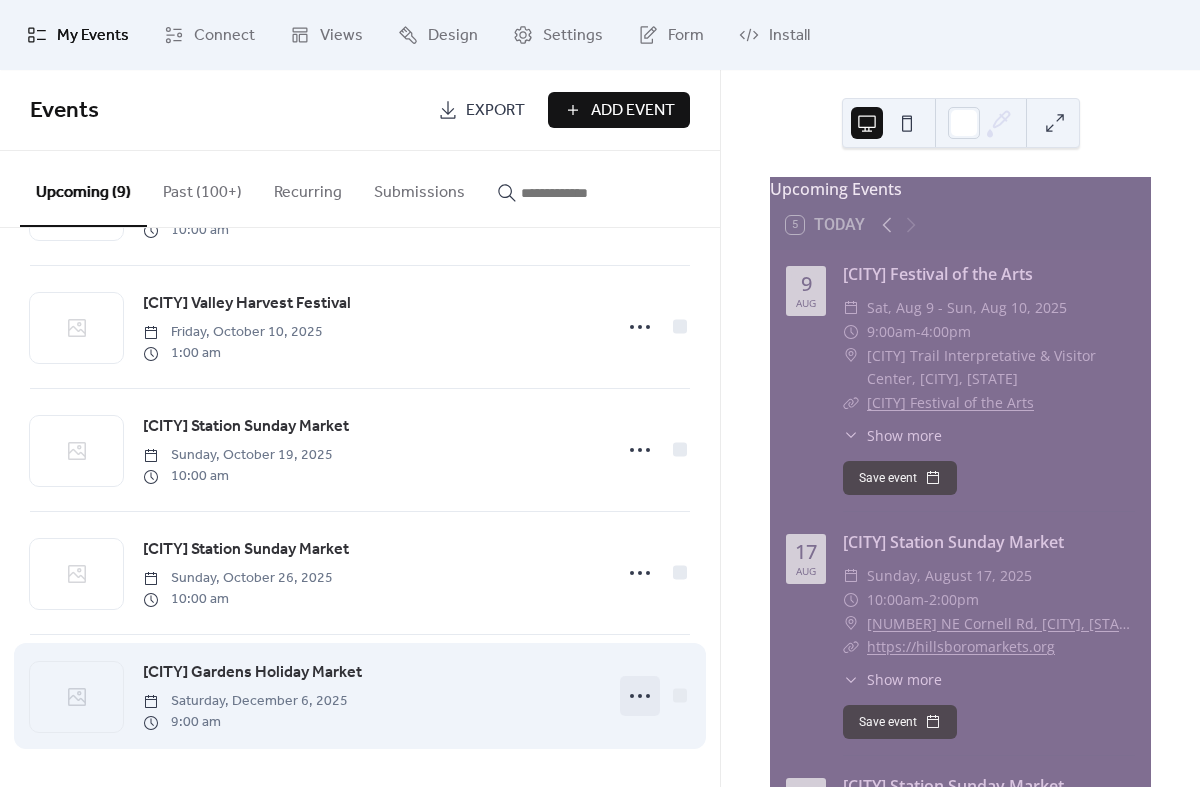 click 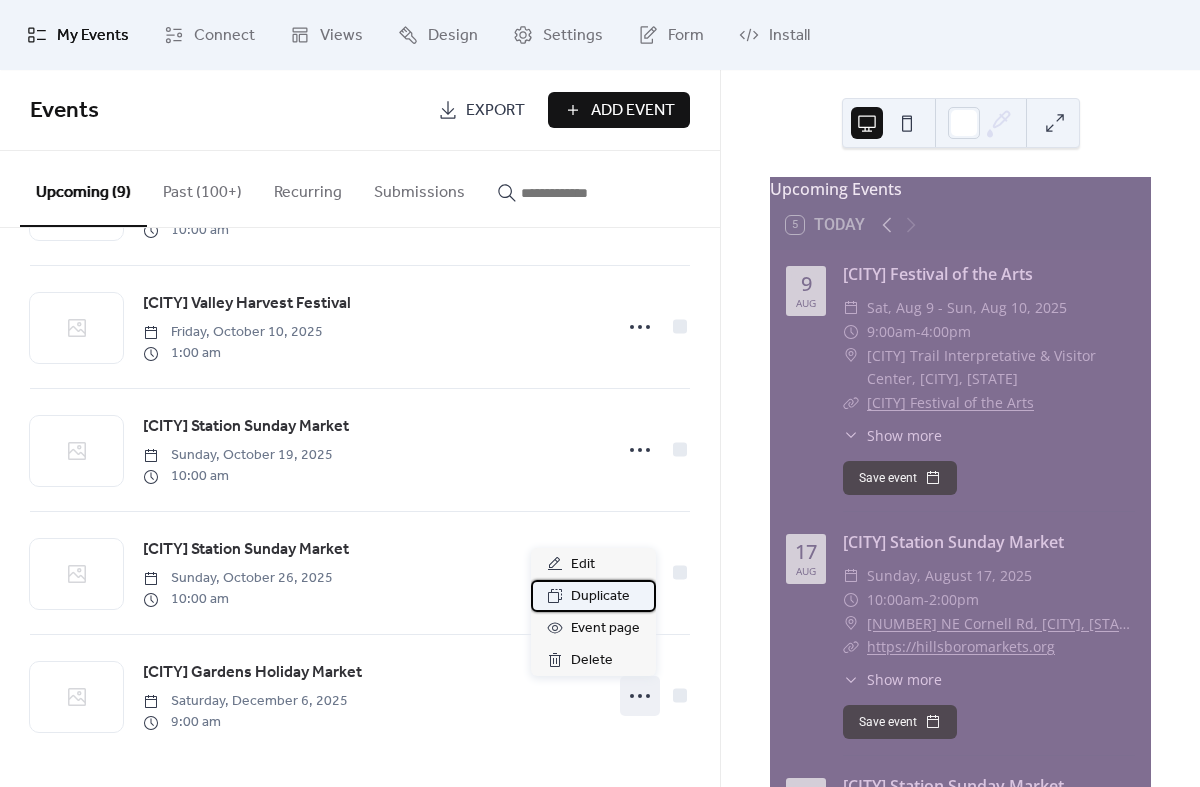 click on "Duplicate" at bounding box center (600, 597) 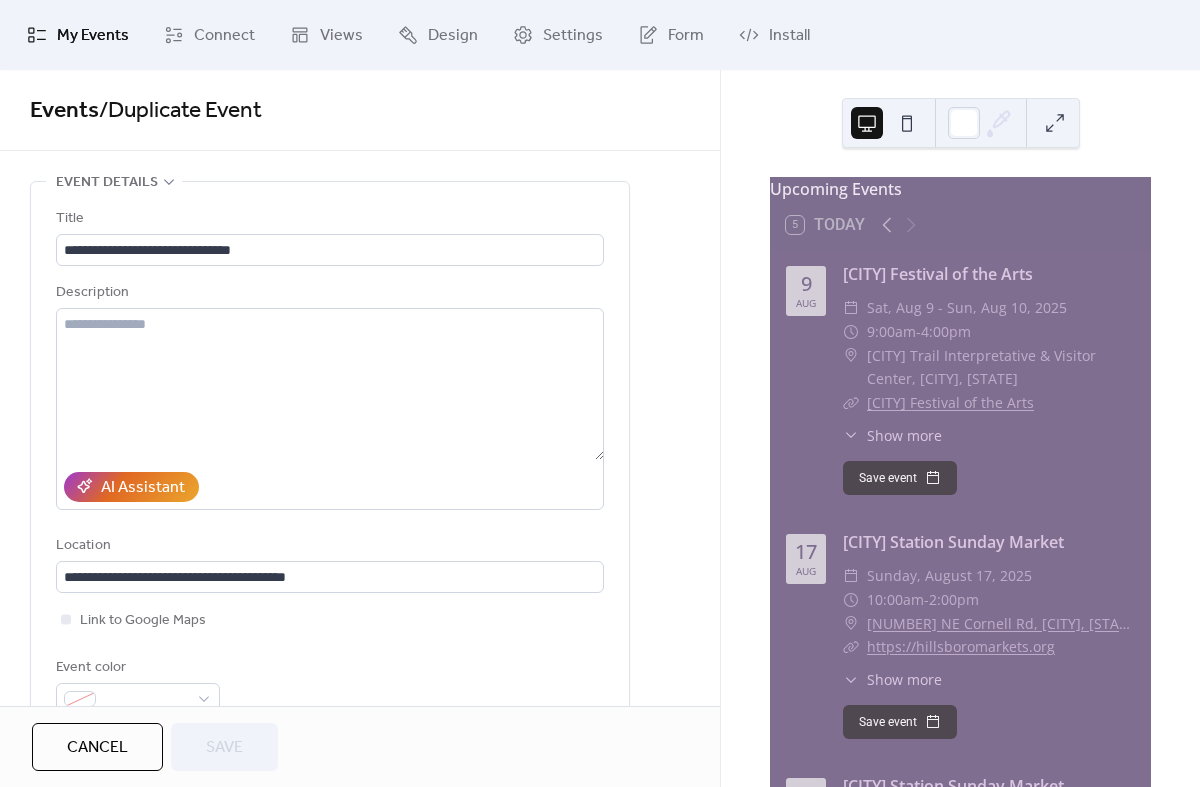 click on "**********" at bounding box center [360, 822] 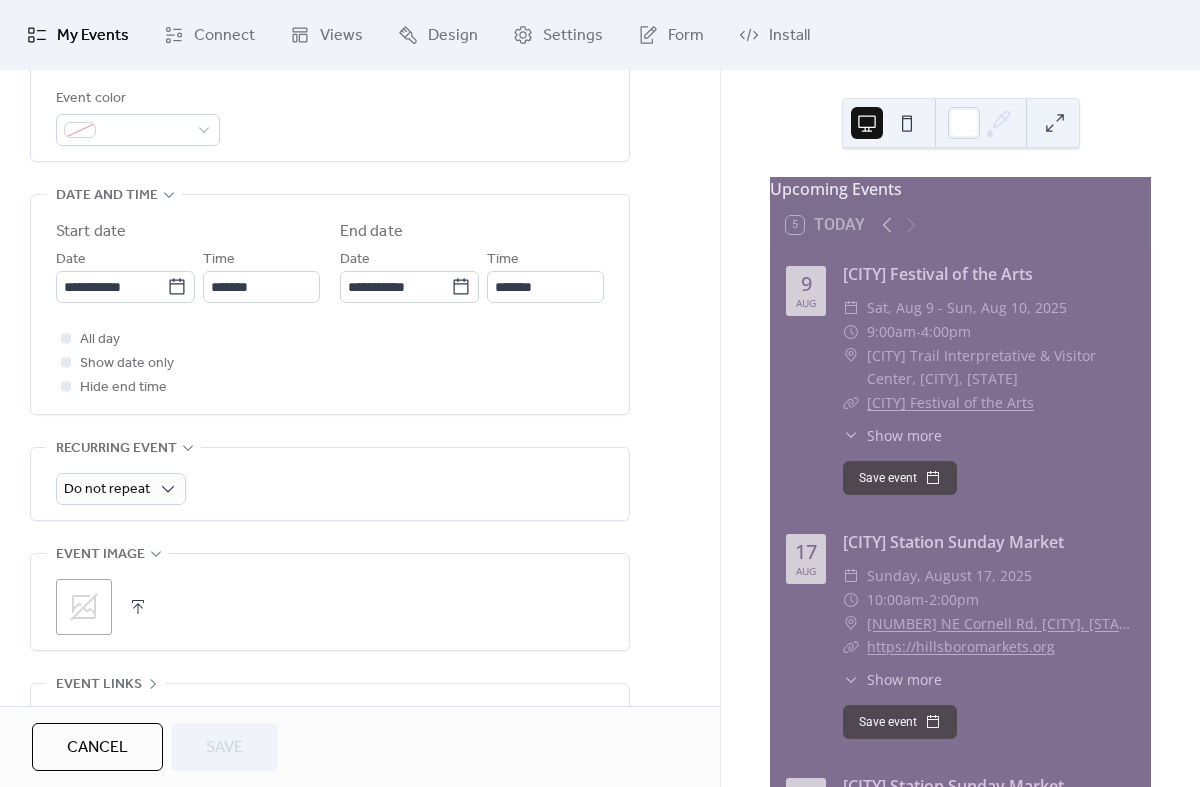 scroll, scrollTop: 551, scrollLeft: 0, axis: vertical 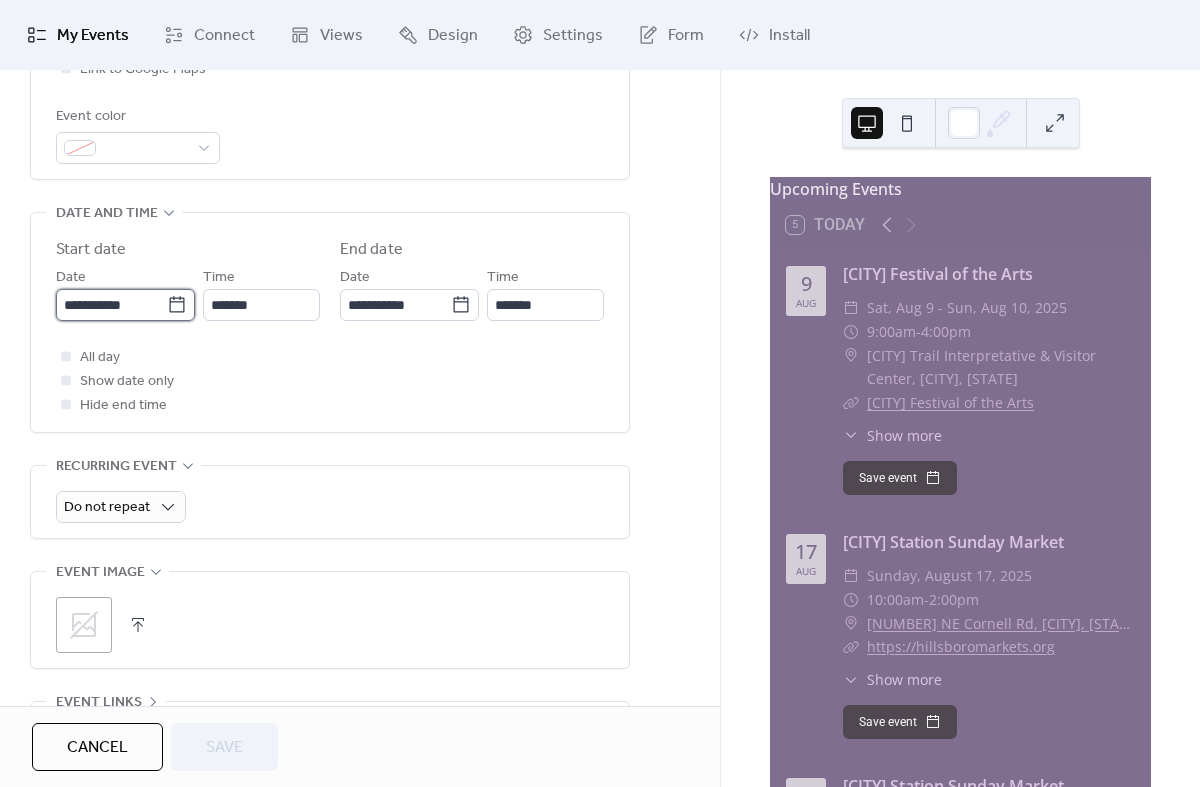click on "**********" at bounding box center [111, 305] 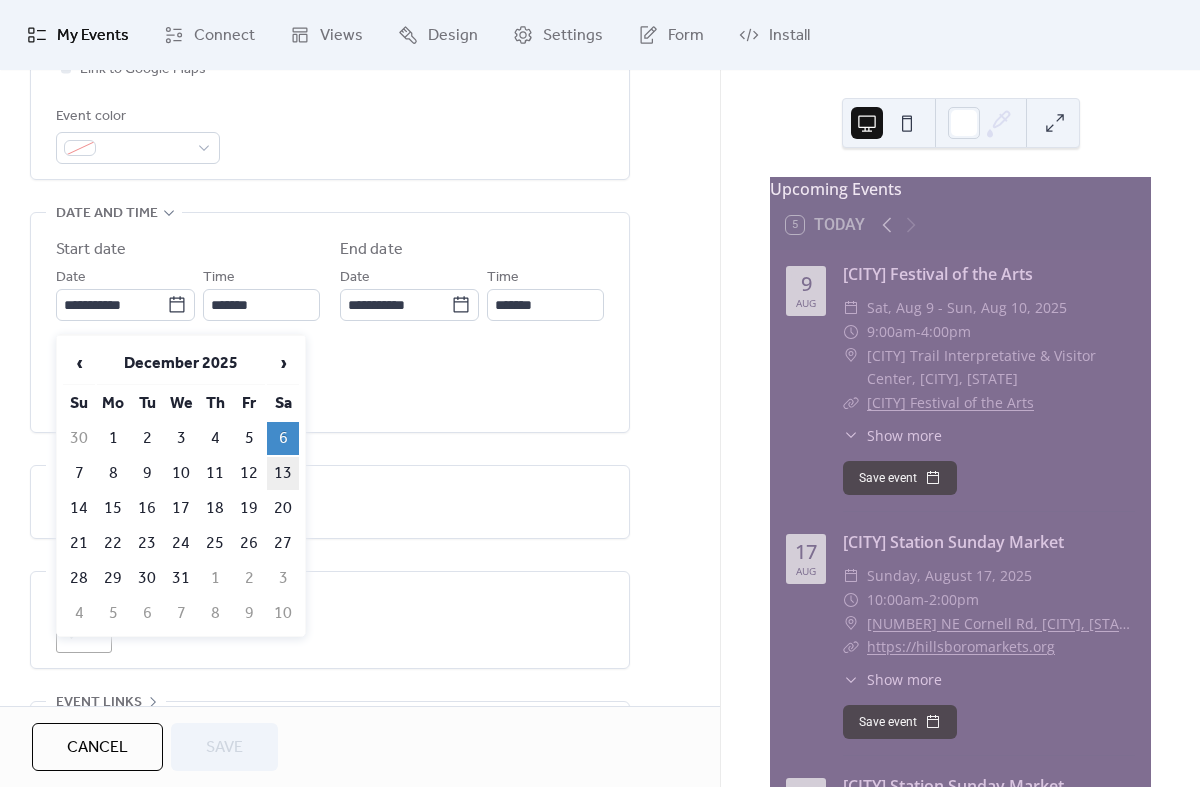 click on "13" at bounding box center (283, 473) 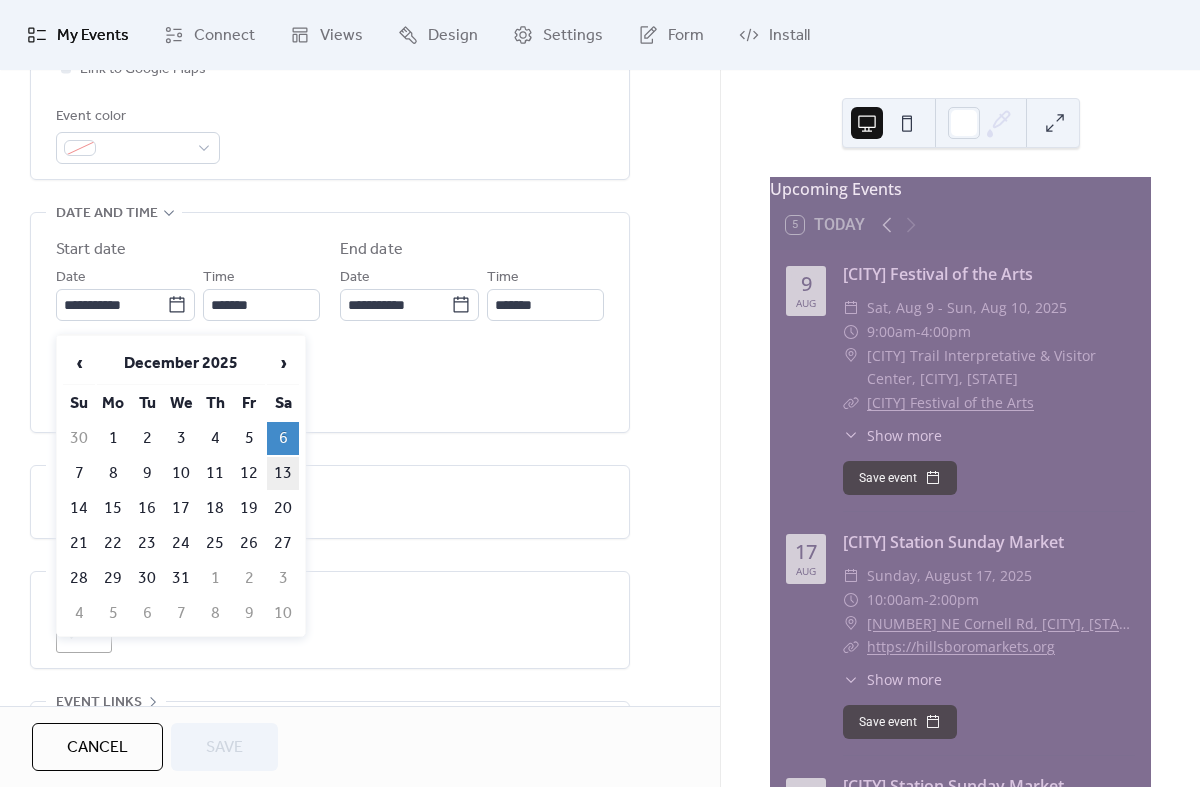 type on "**********" 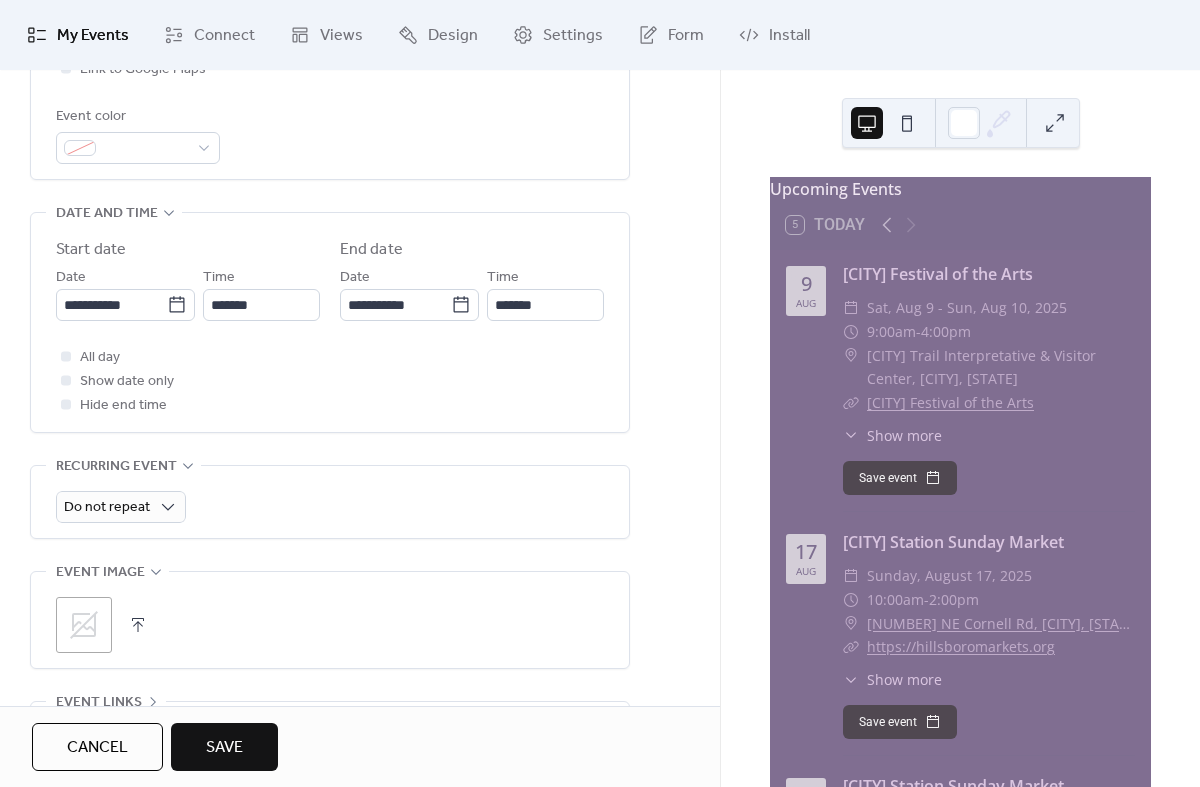 click on "**********" at bounding box center (330, 260) 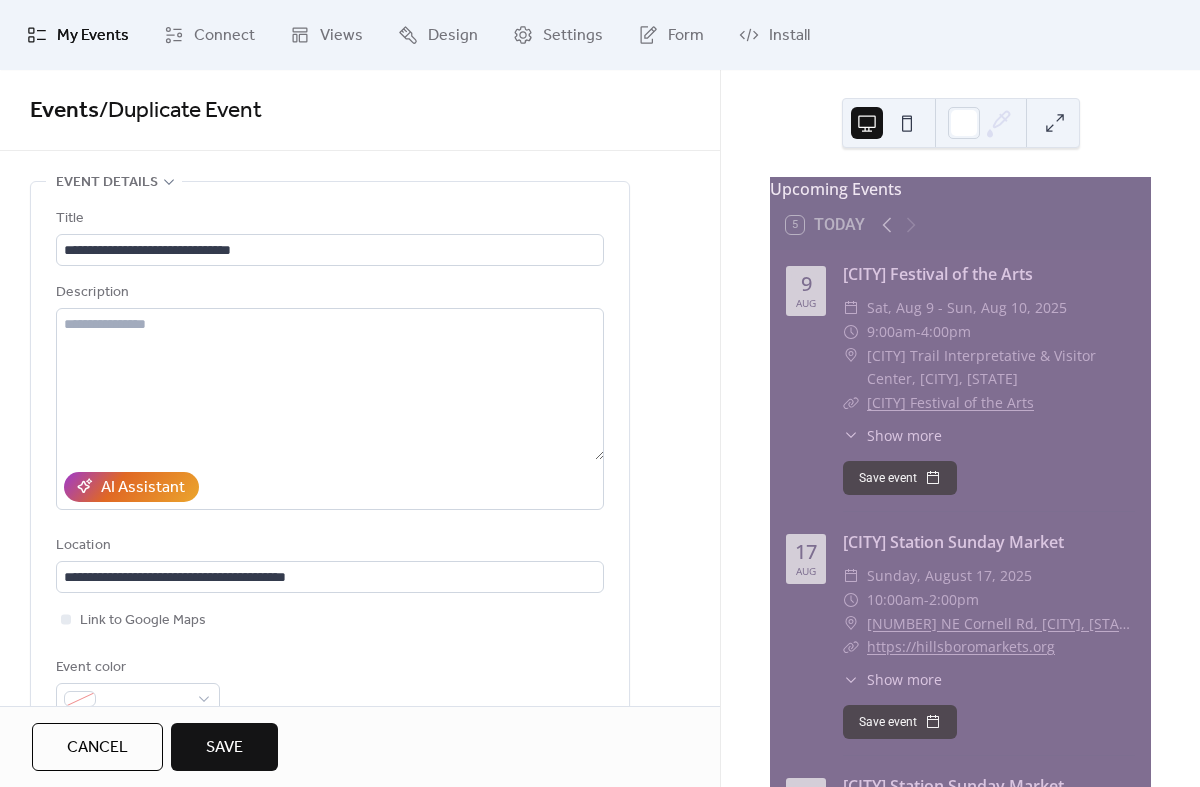 scroll, scrollTop: 0, scrollLeft: 0, axis: both 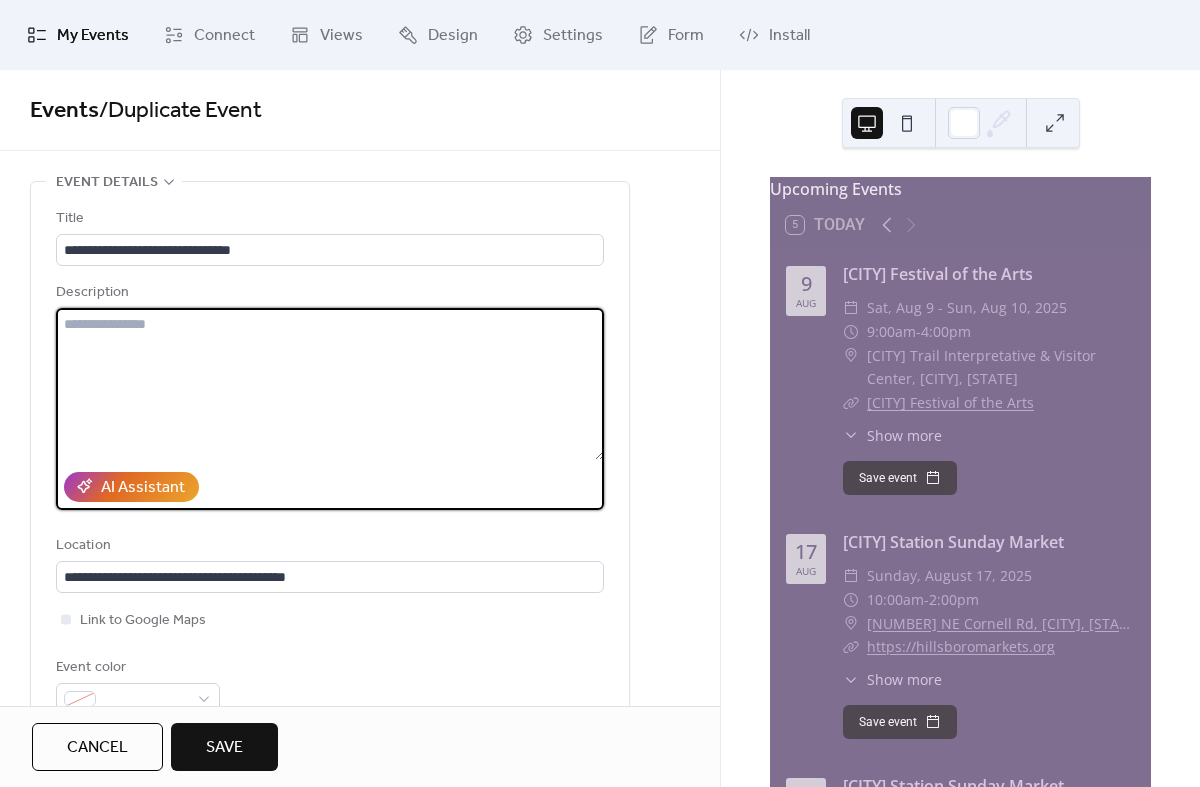 click at bounding box center (330, 384) 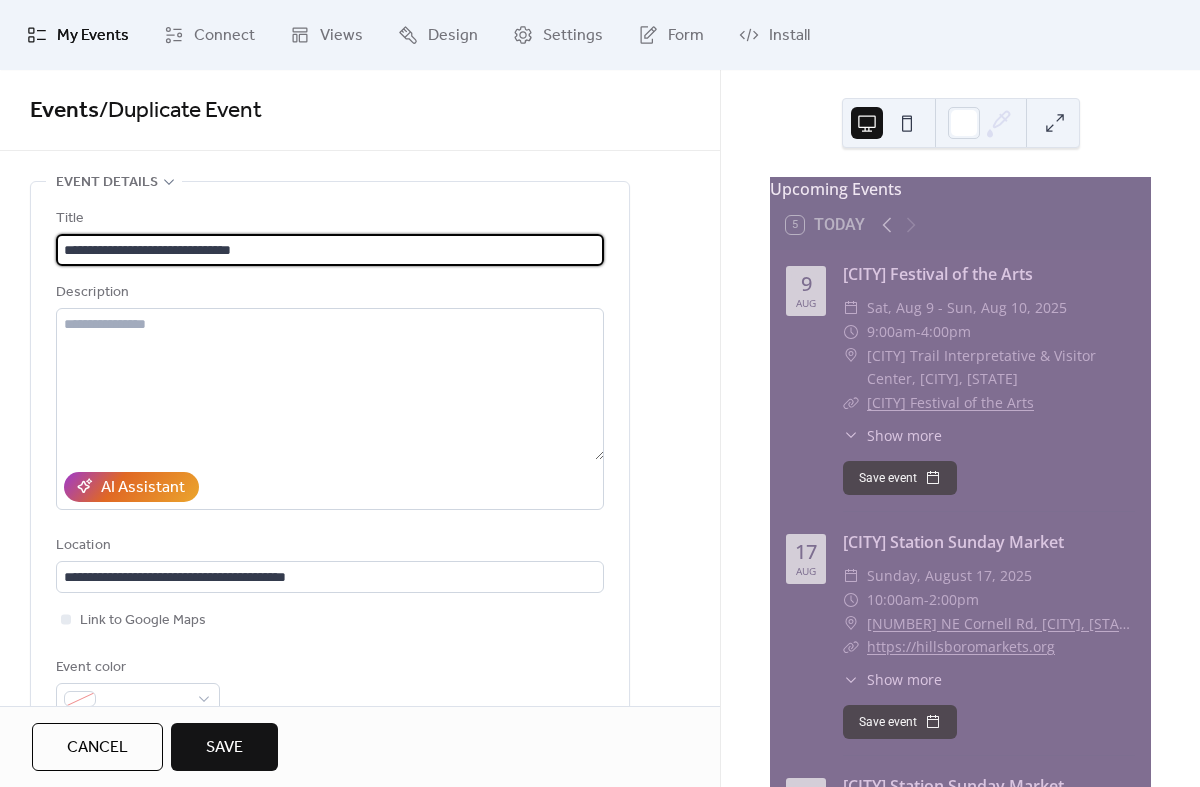 click on "**********" at bounding box center (330, 250) 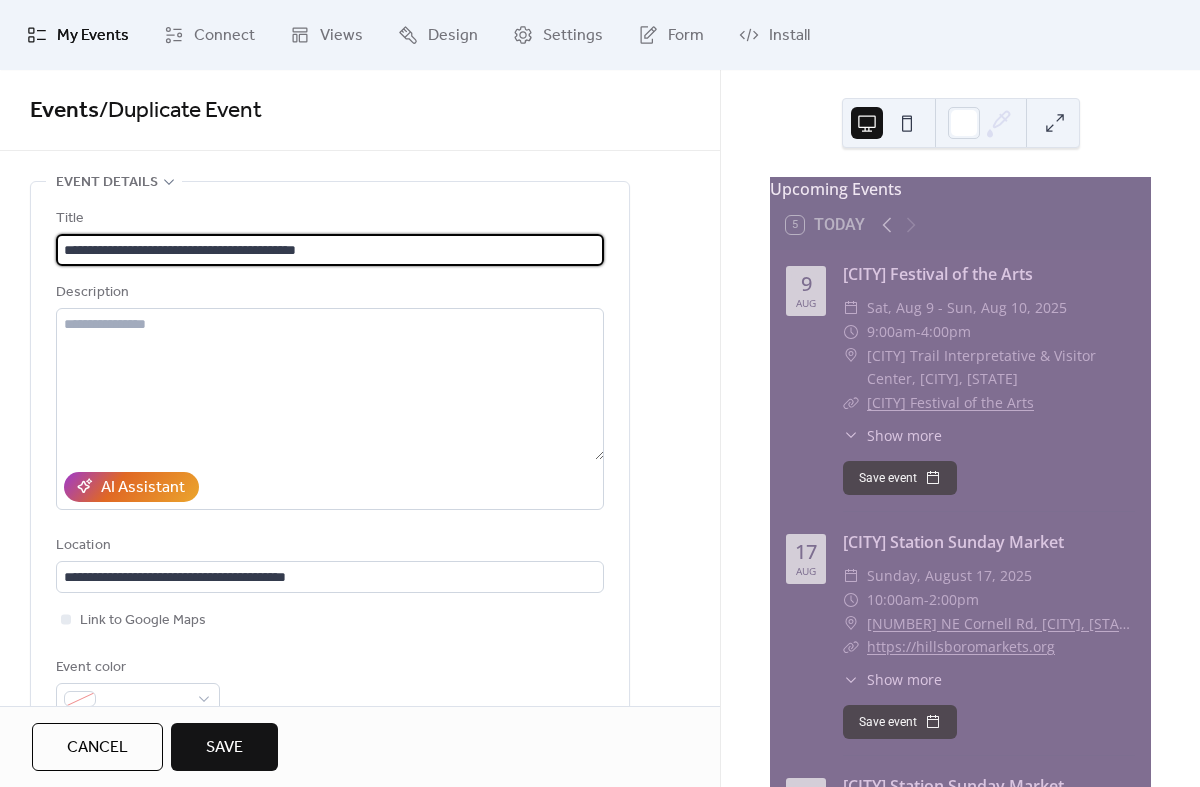 type on "**********" 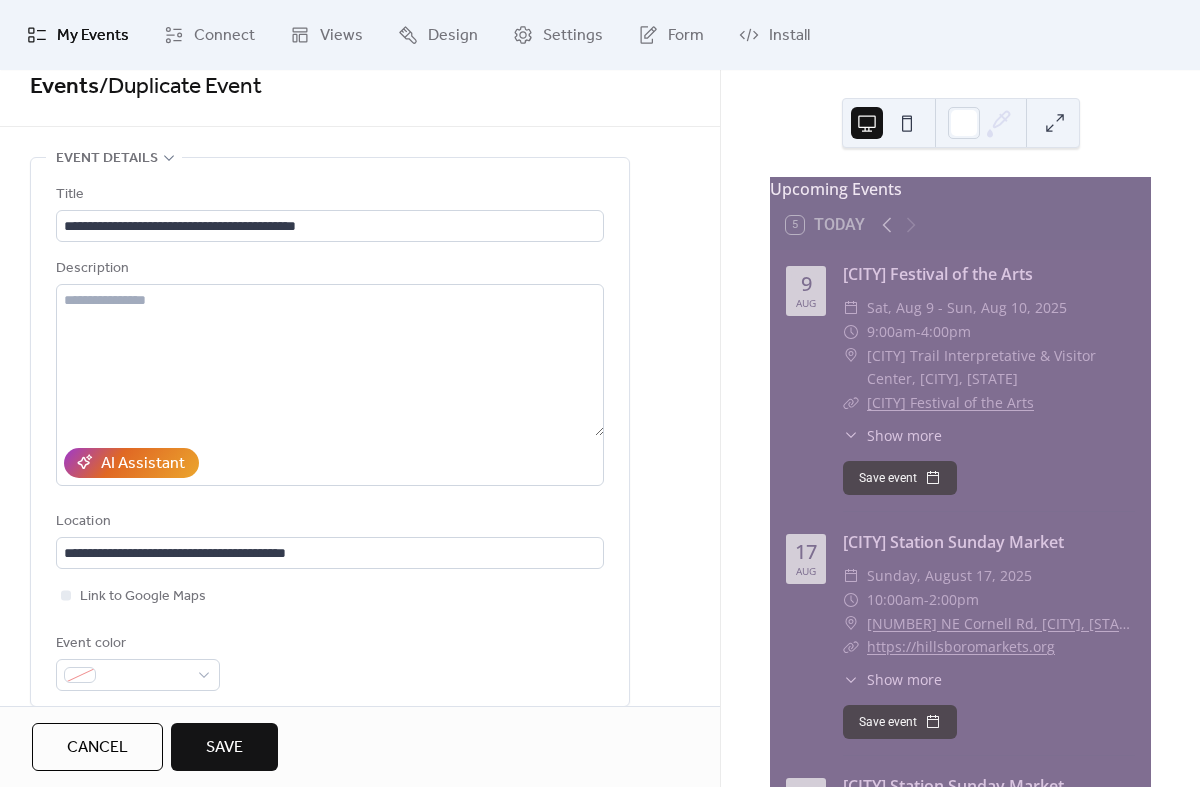 scroll, scrollTop: 0, scrollLeft: 0, axis: both 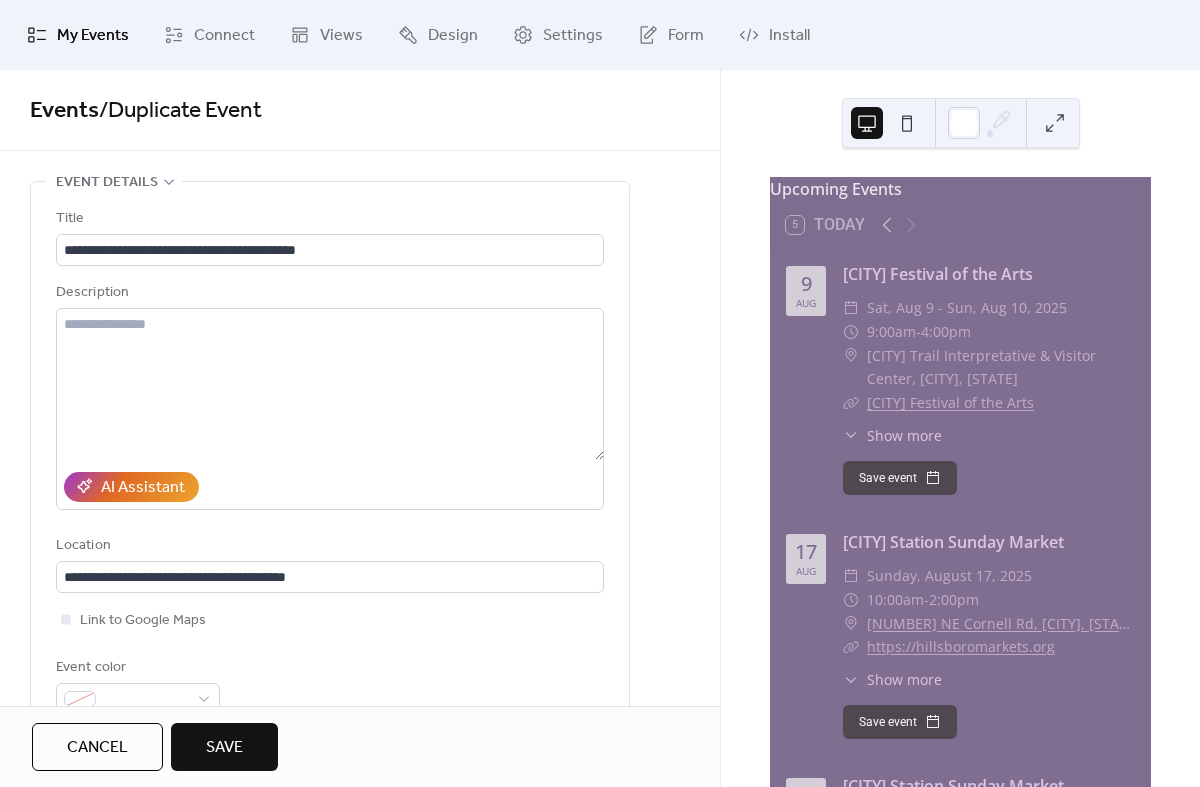 click on "Save" at bounding box center (224, 748) 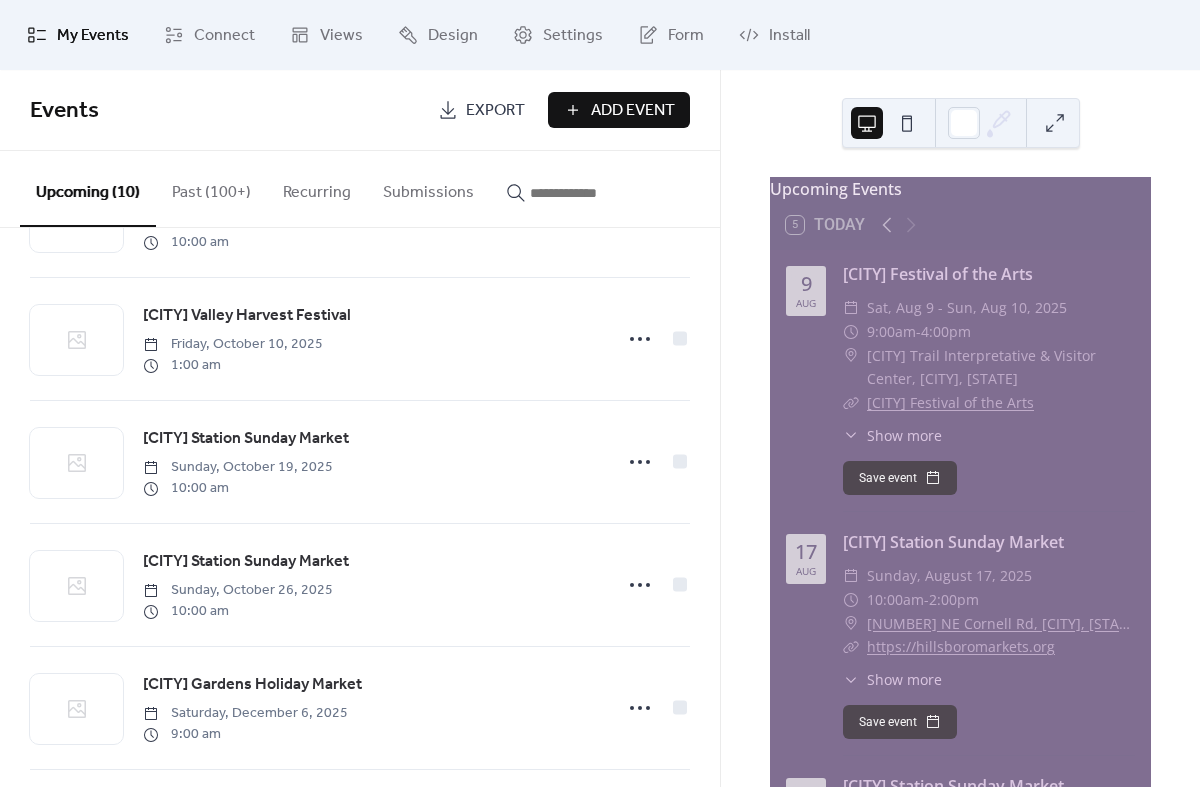 scroll, scrollTop: 731, scrollLeft: 0, axis: vertical 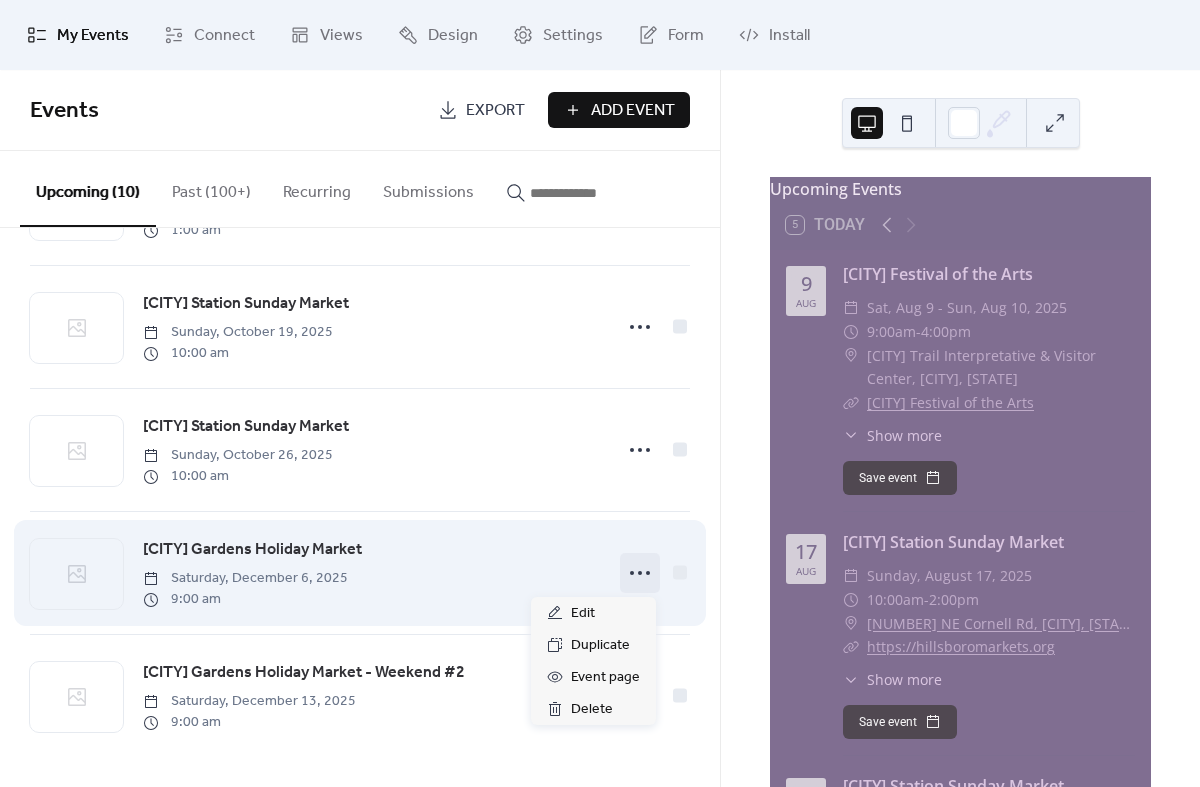 click 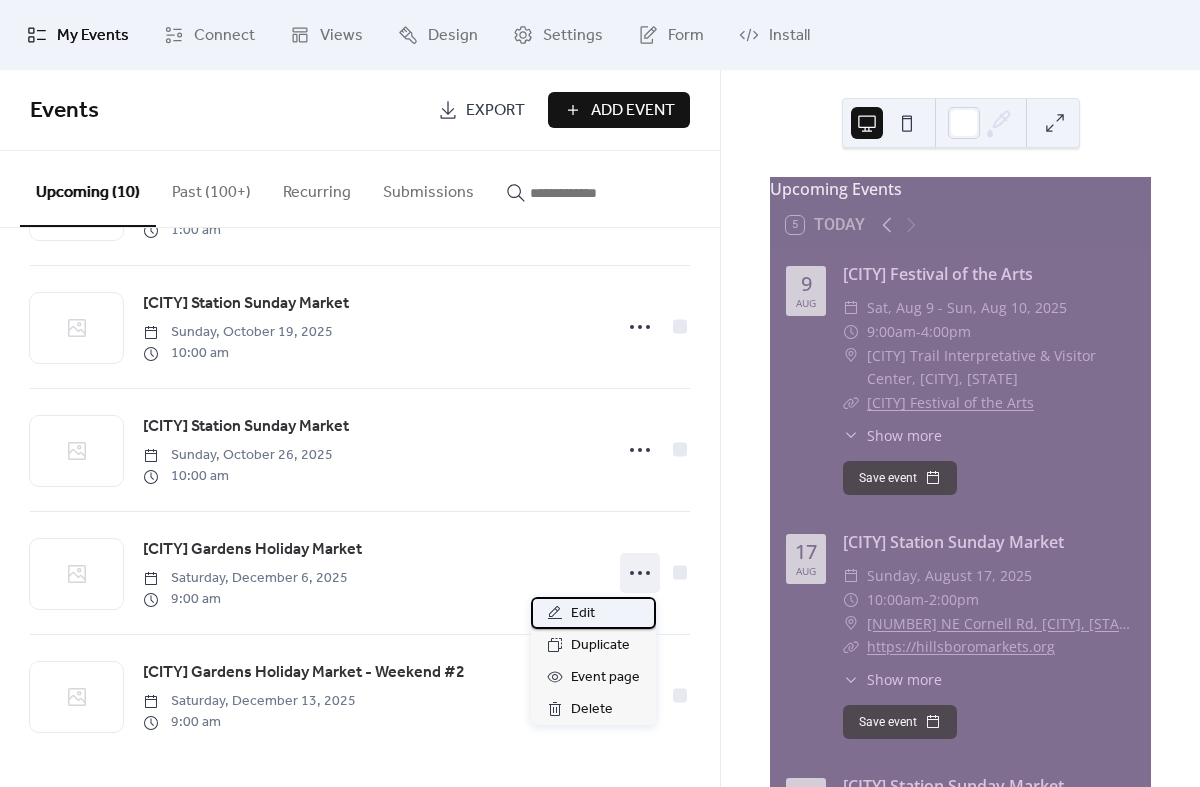 click on "Edit" at bounding box center [583, 614] 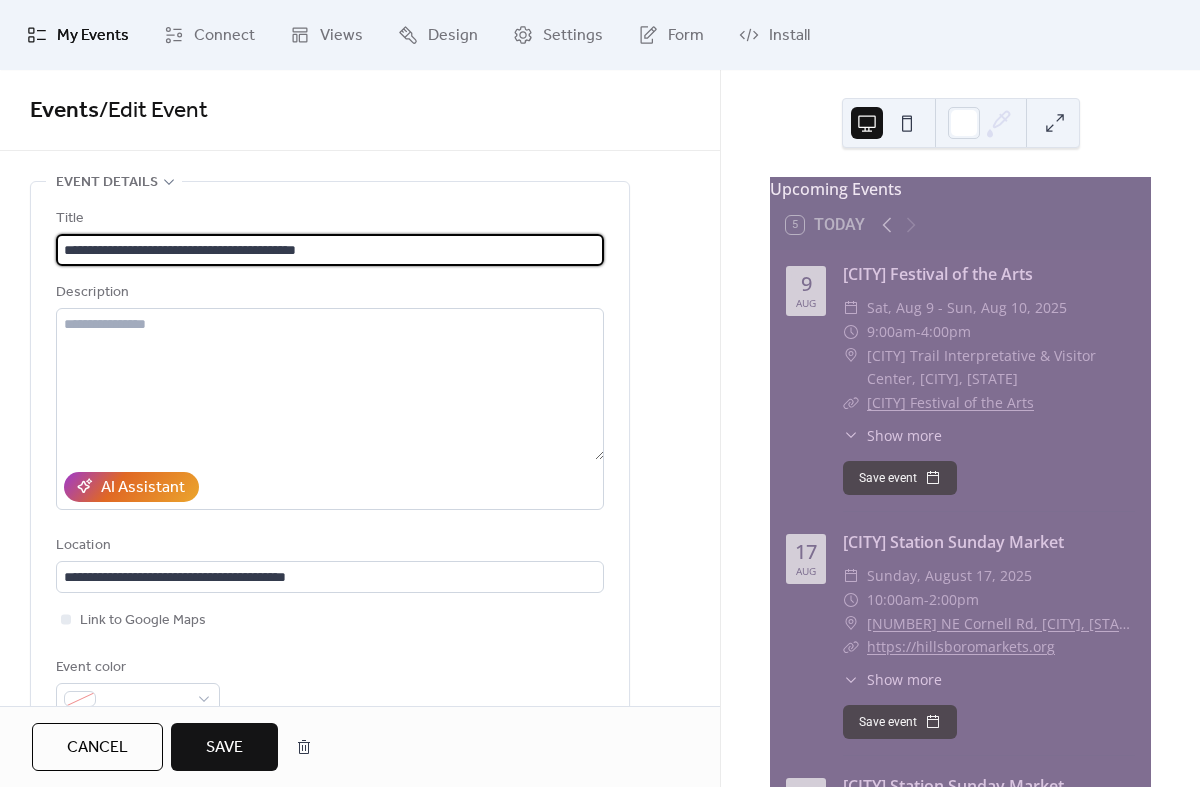 type on "**********" 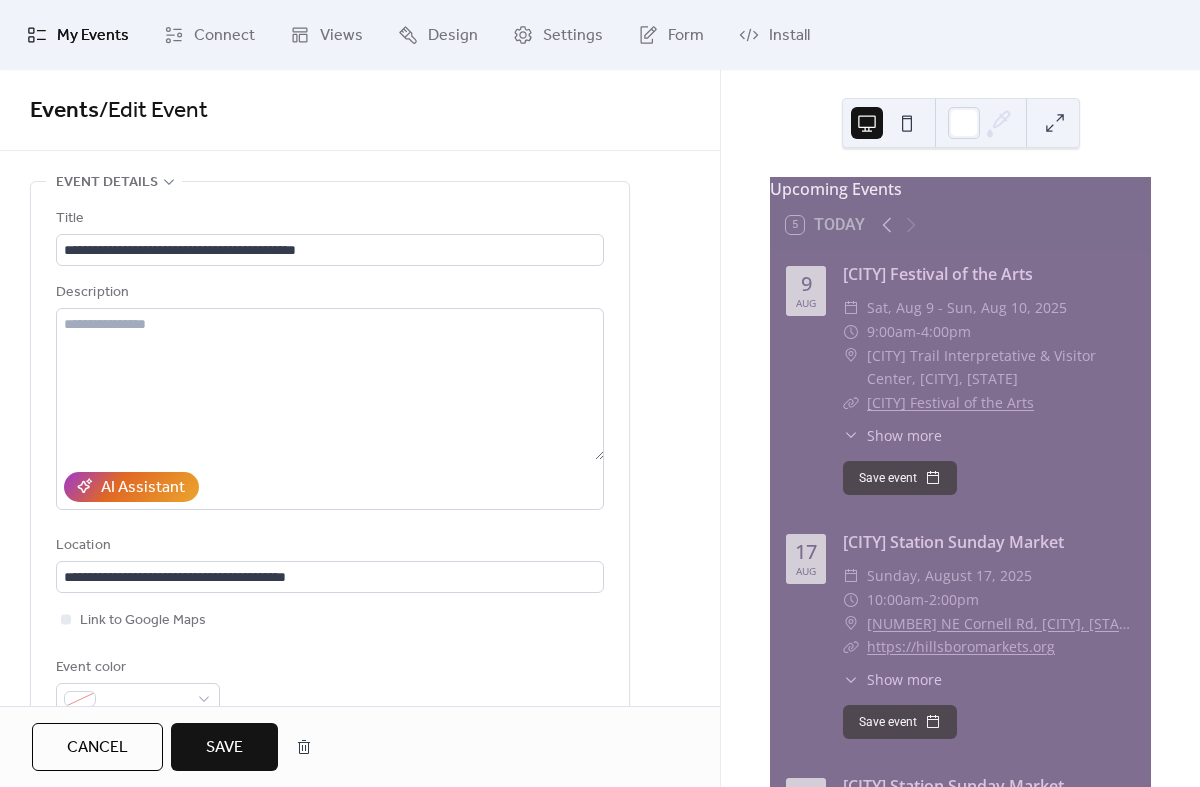 click on "Save" at bounding box center [224, 748] 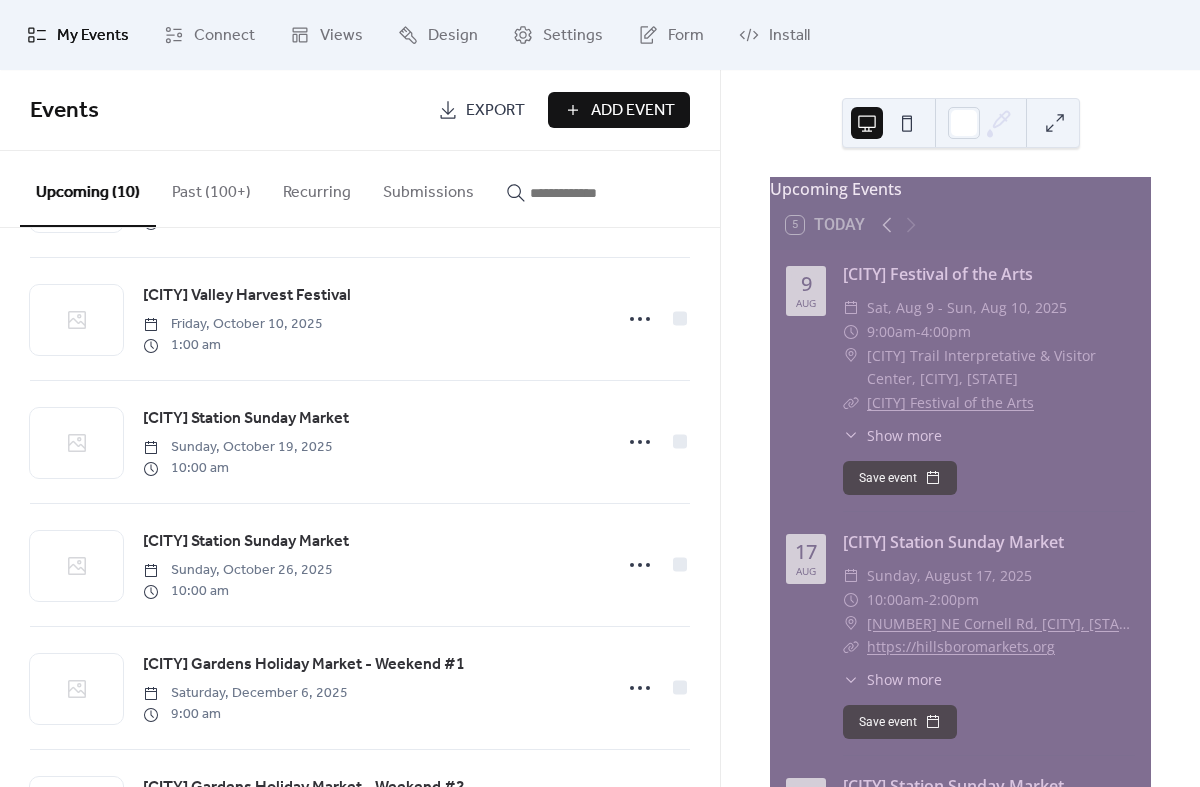 scroll, scrollTop: 731, scrollLeft: 0, axis: vertical 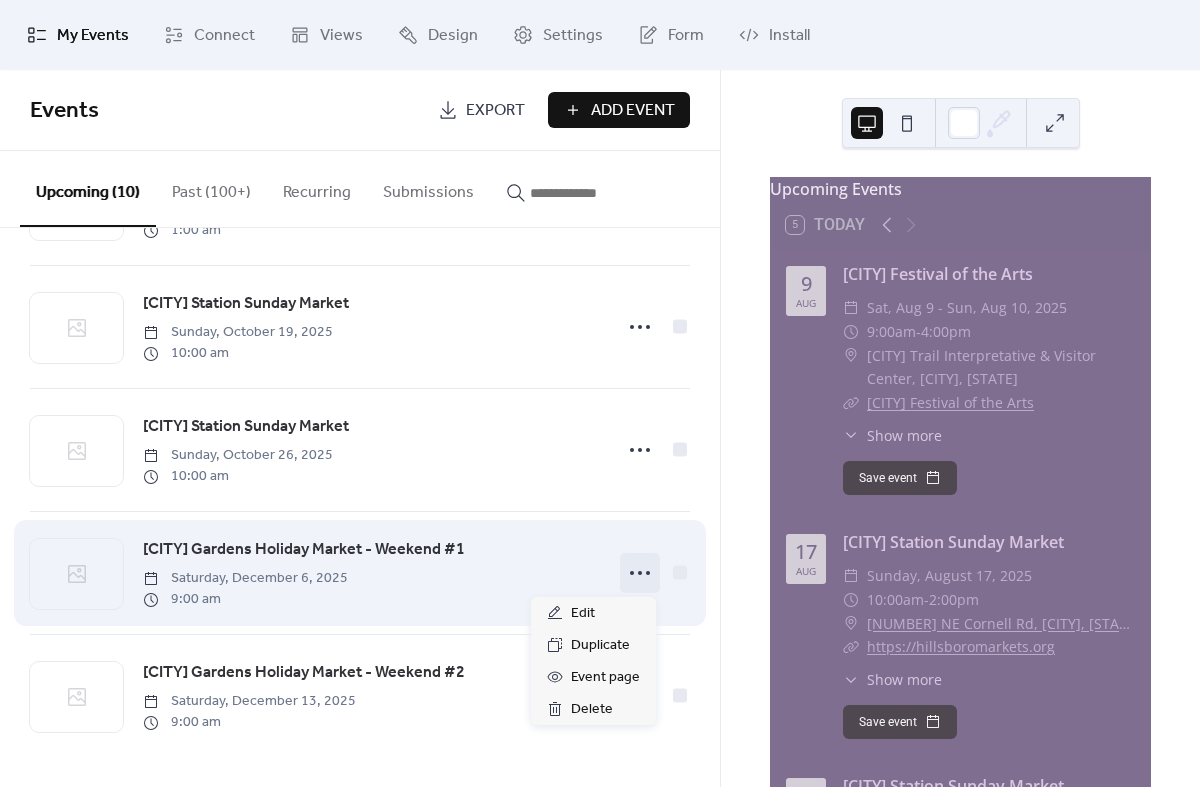 click 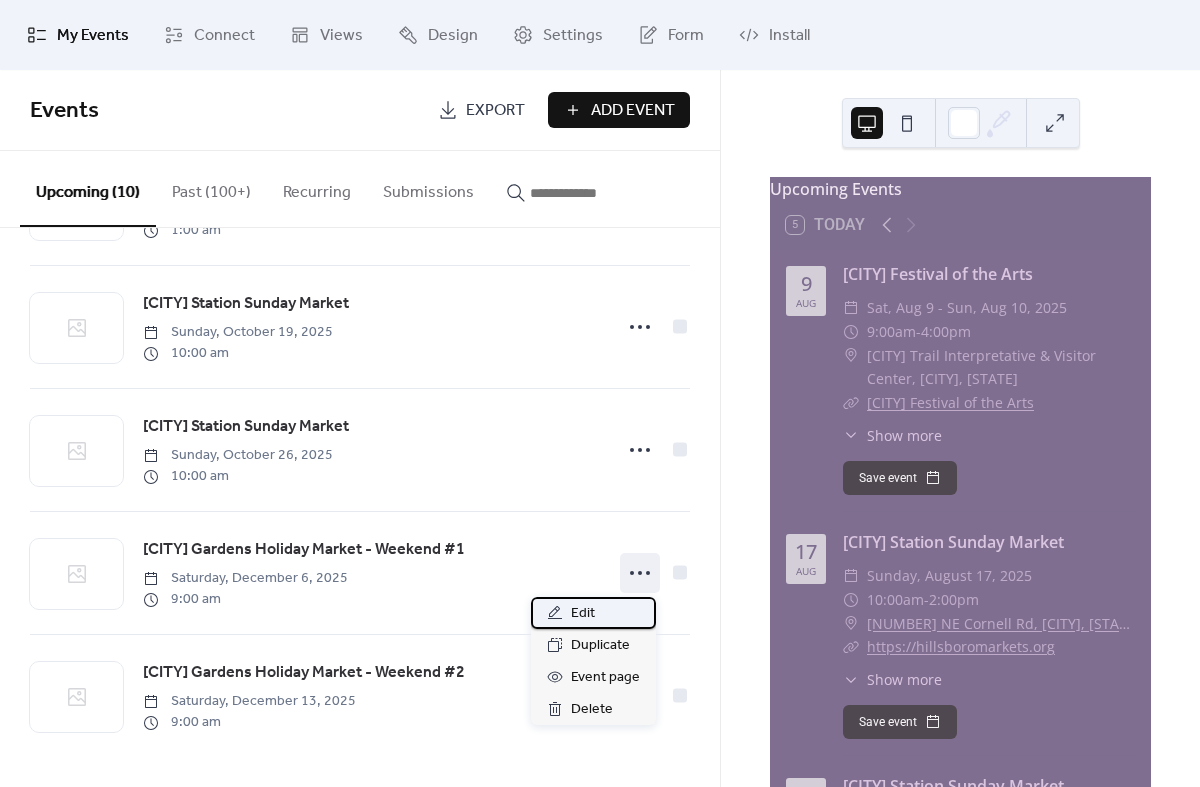 click on "Edit" at bounding box center [593, 613] 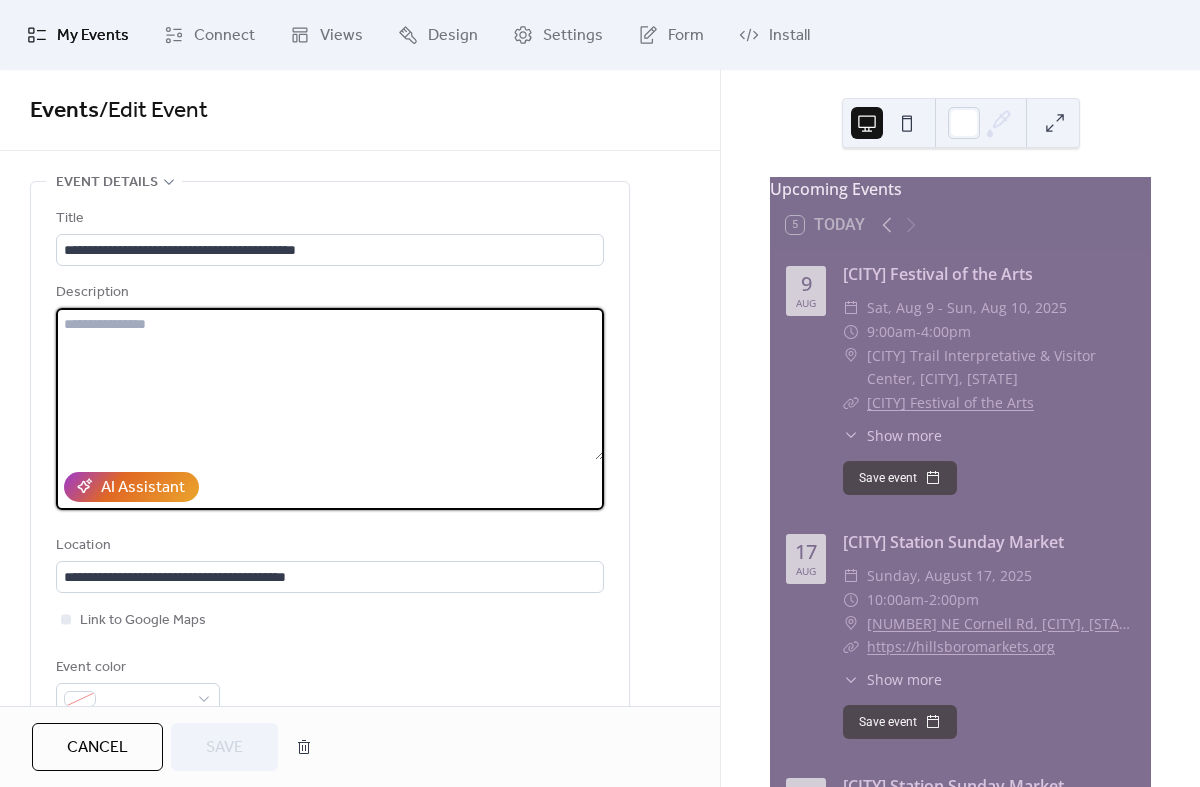click at bounding box center [330, 384] 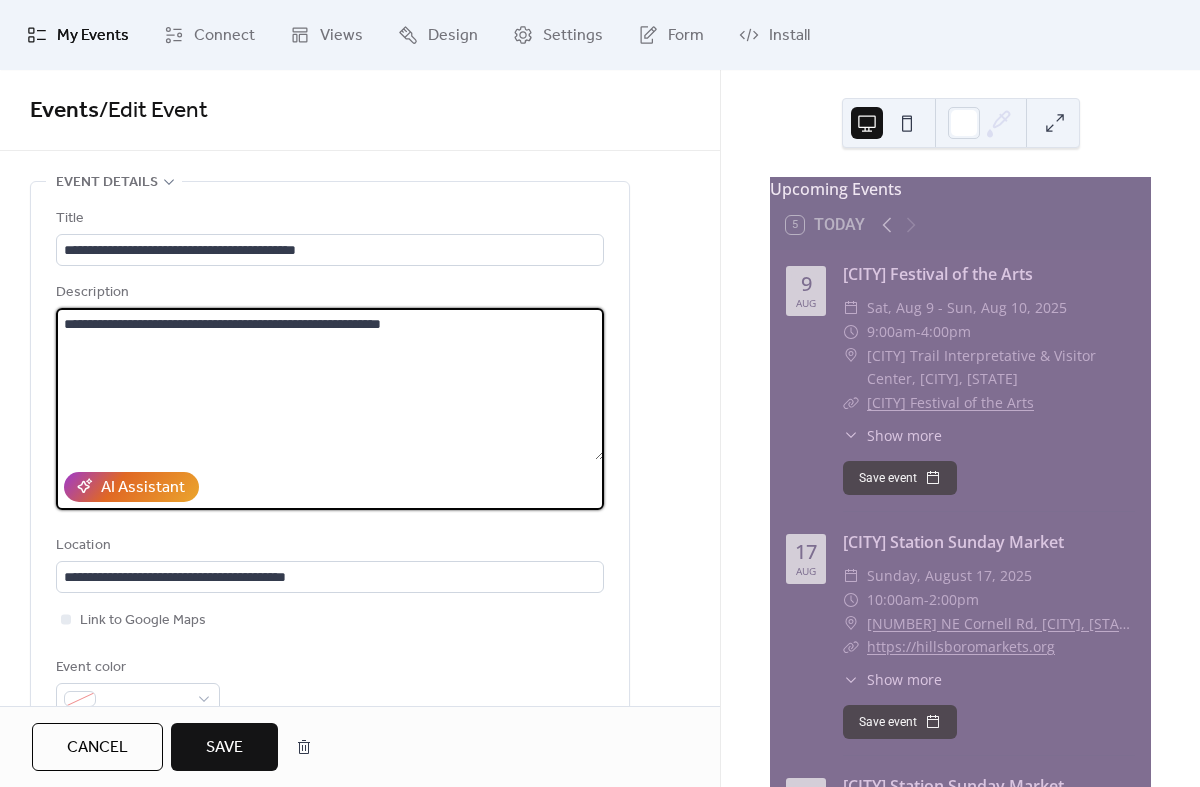 drag, startPoint x: 522, startPoint y: 326, endPoint x: -240, endPoint y: 301, distance: 762.41 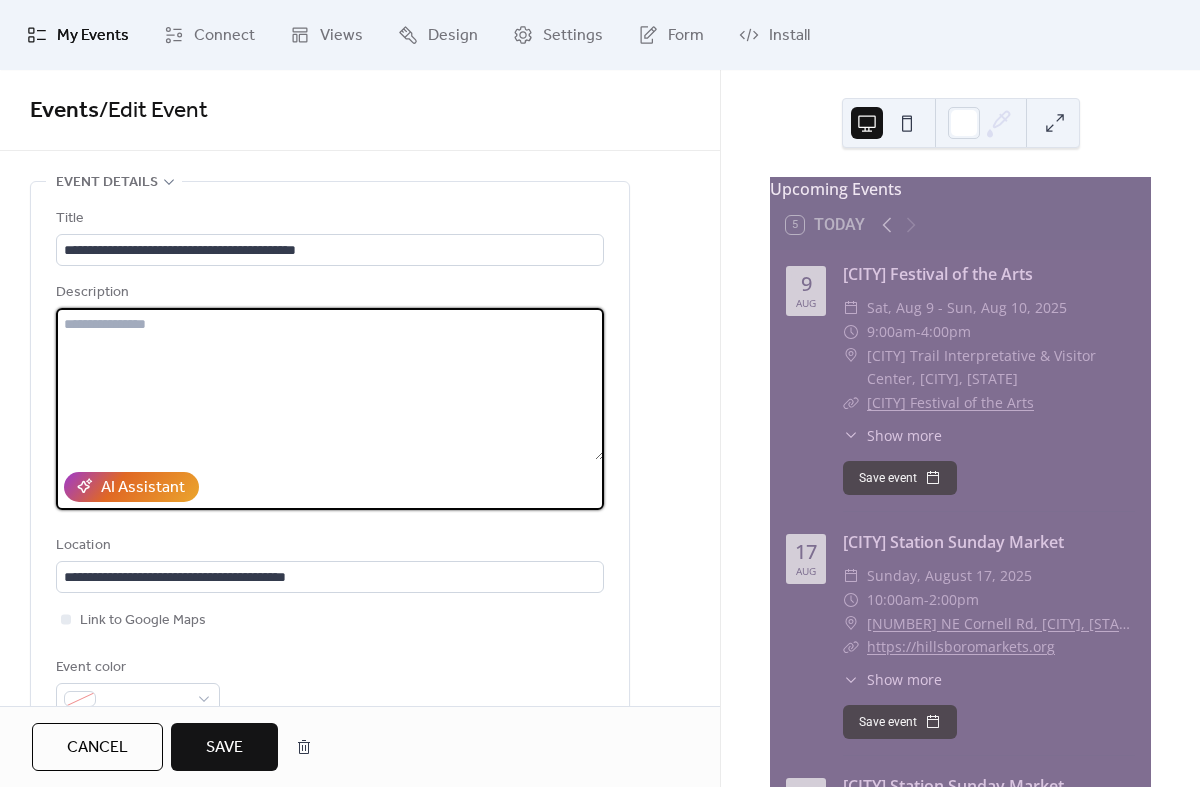 click on "Link to Google Maps" at bounding box center [330, 620] 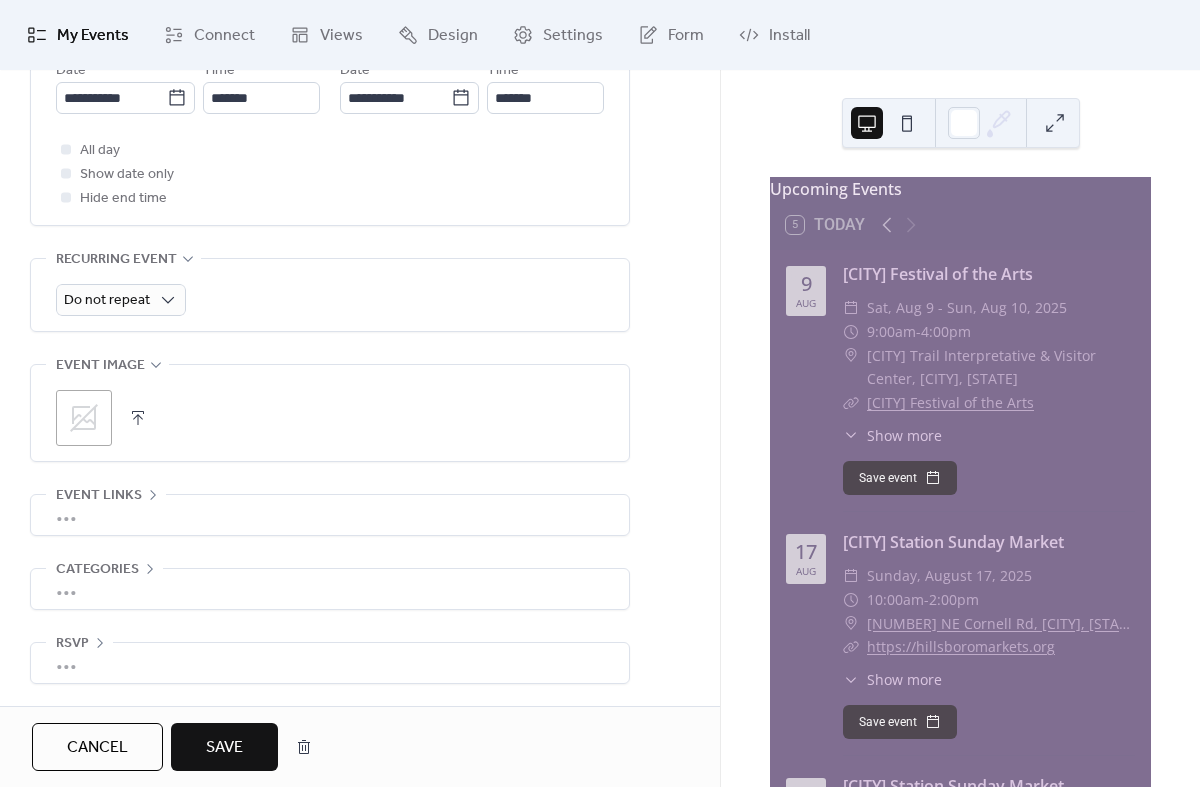 scroll, scrollTop: 767, scrollLeft: 0, axis: vertical 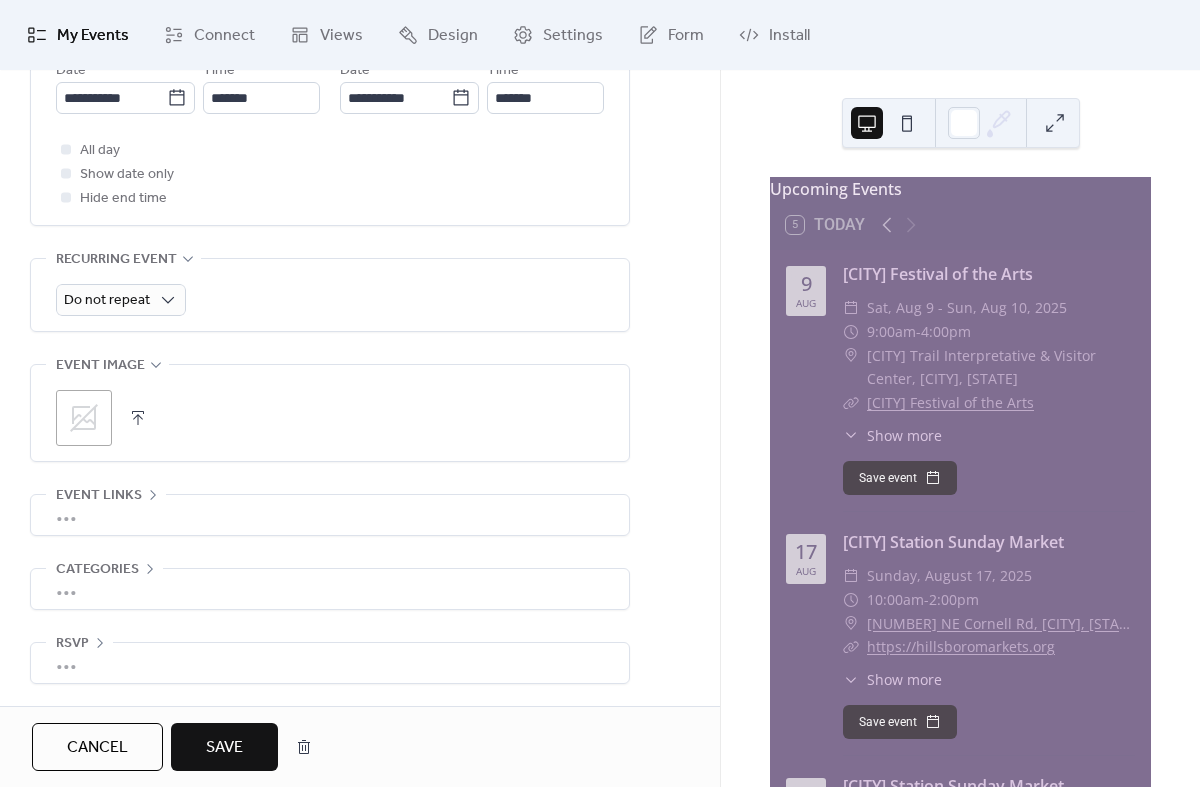 click on "•••" at bounding box center (330, 515) 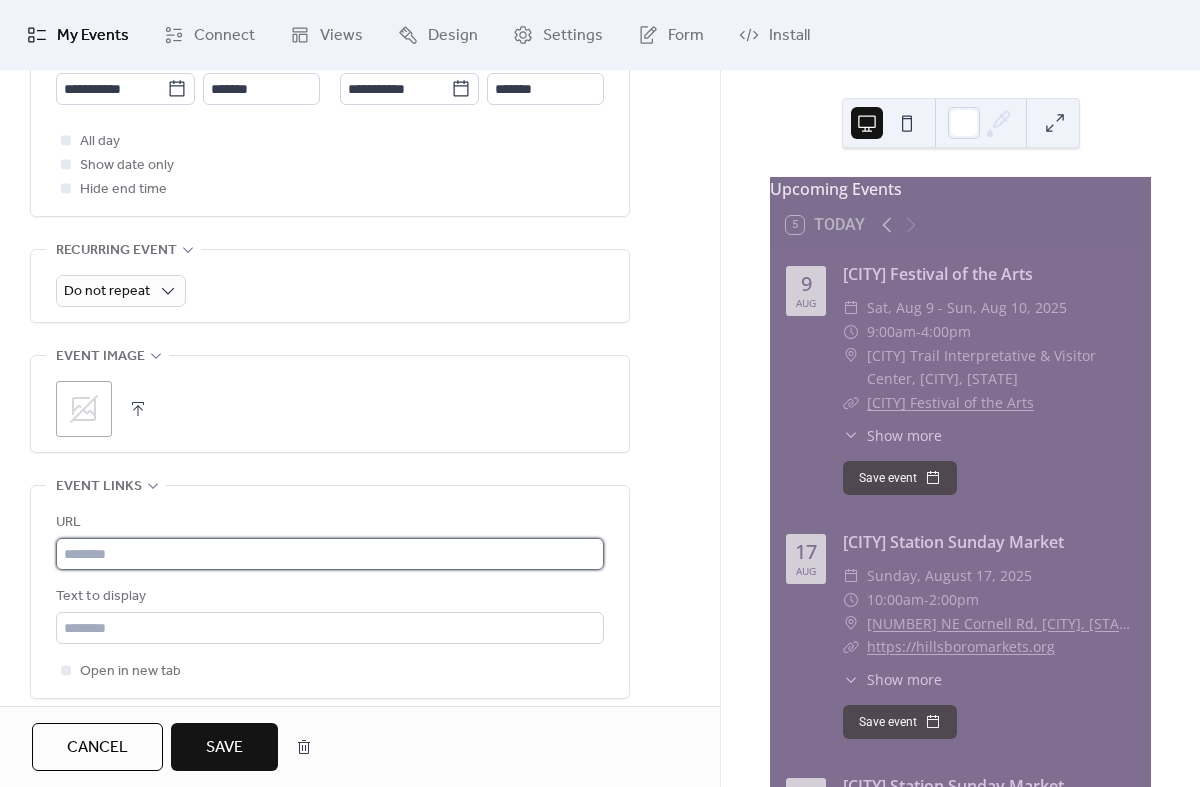 click at bounding box center [330, 554] 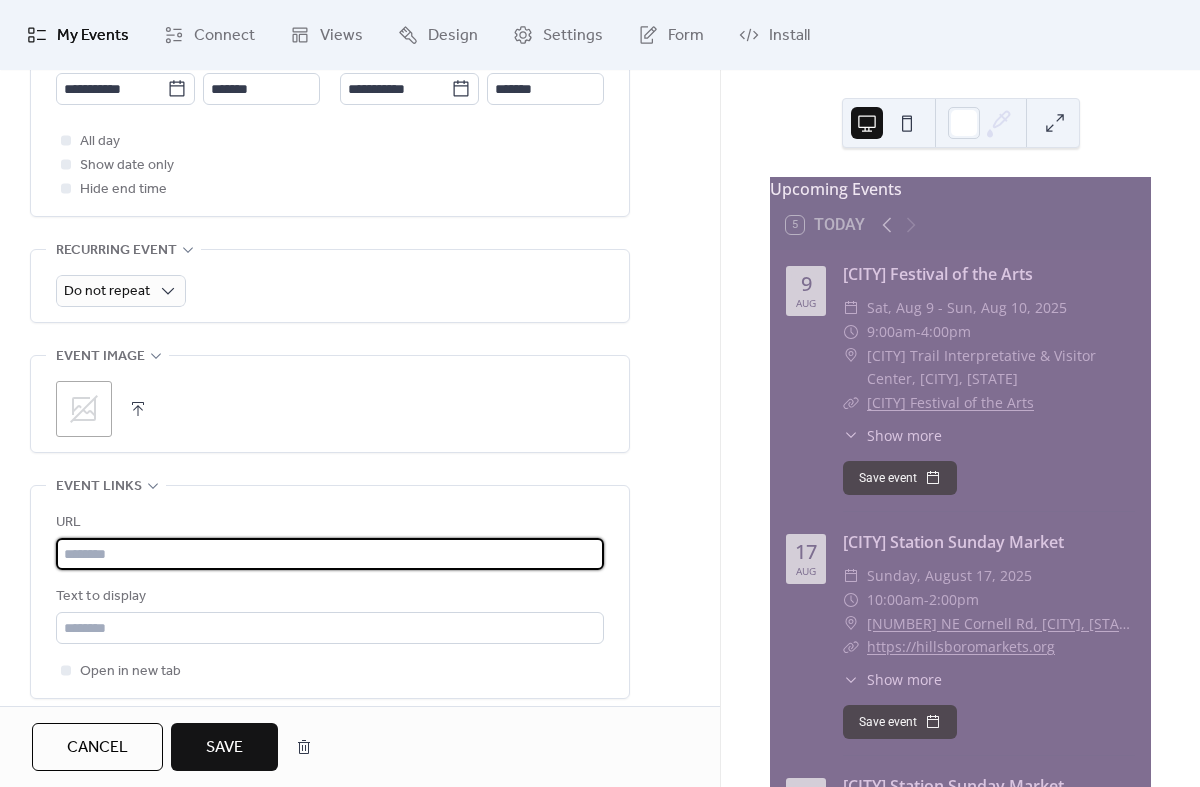 paste on "**********" 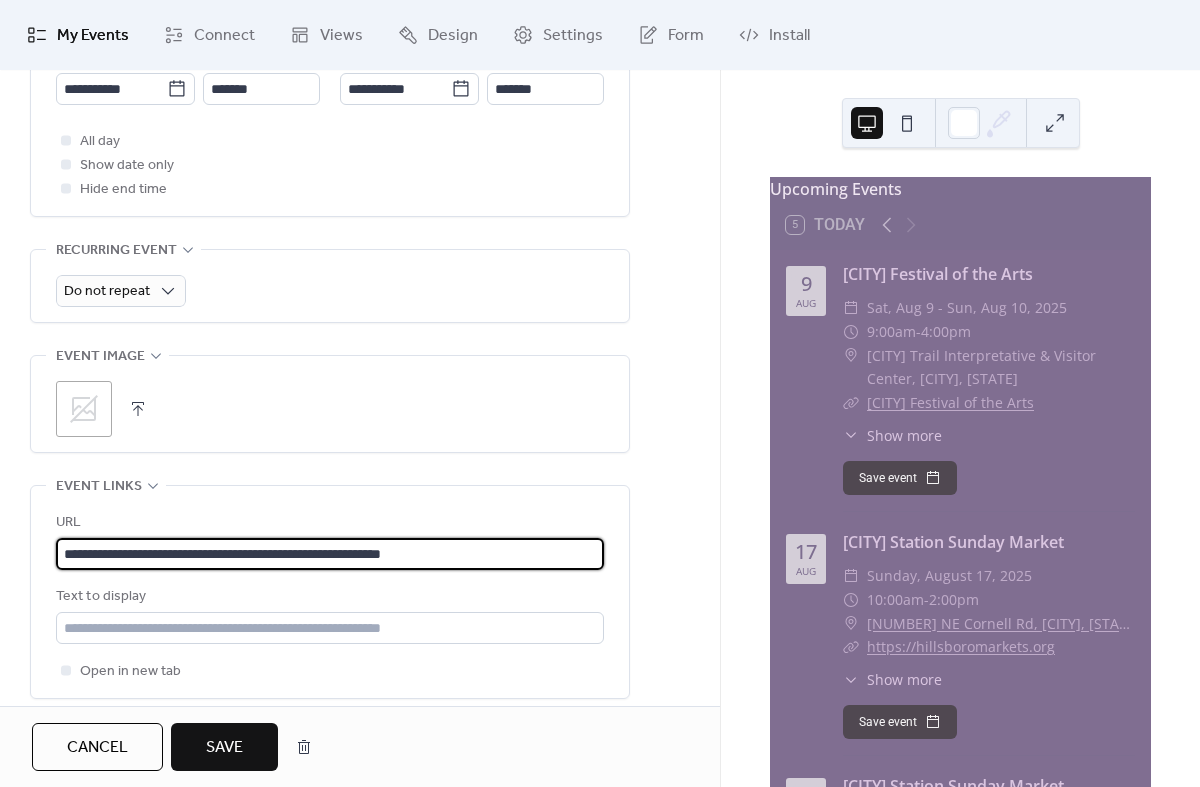 type on "**********" 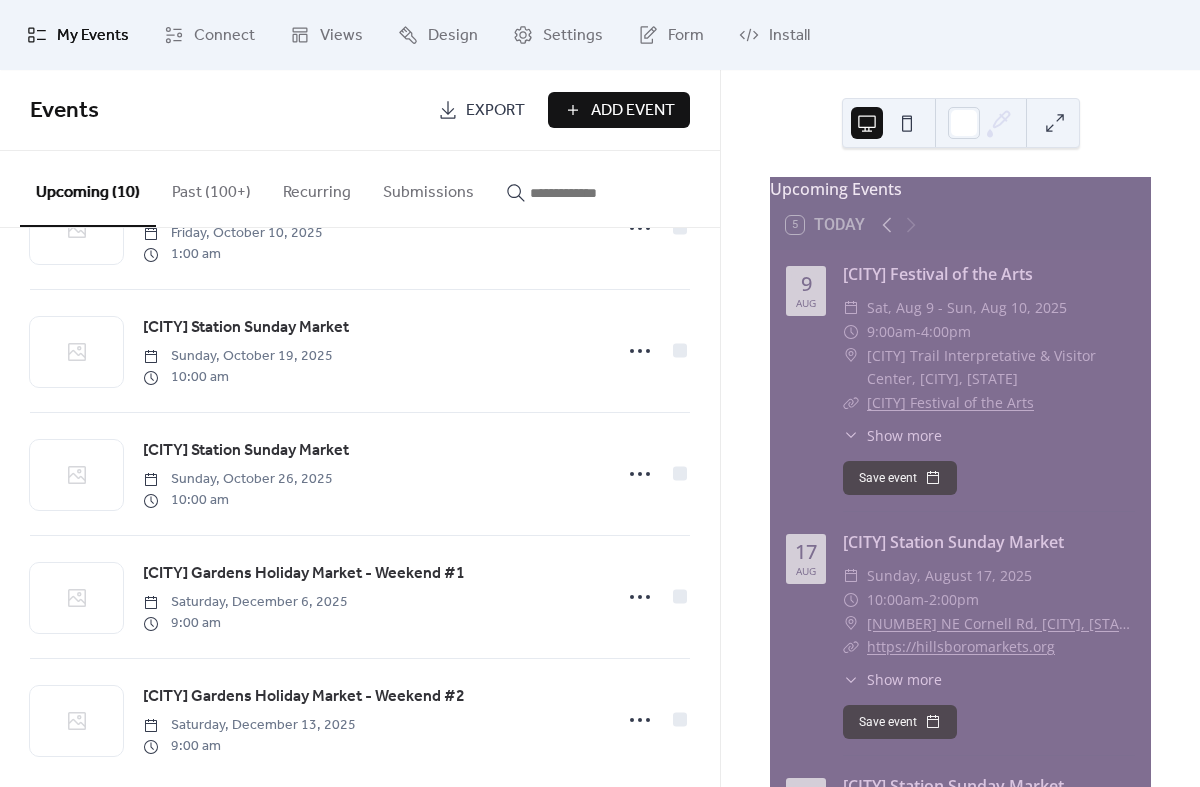 scroll, scrollTop: 731, scrollLeft: 0, axis: vertical 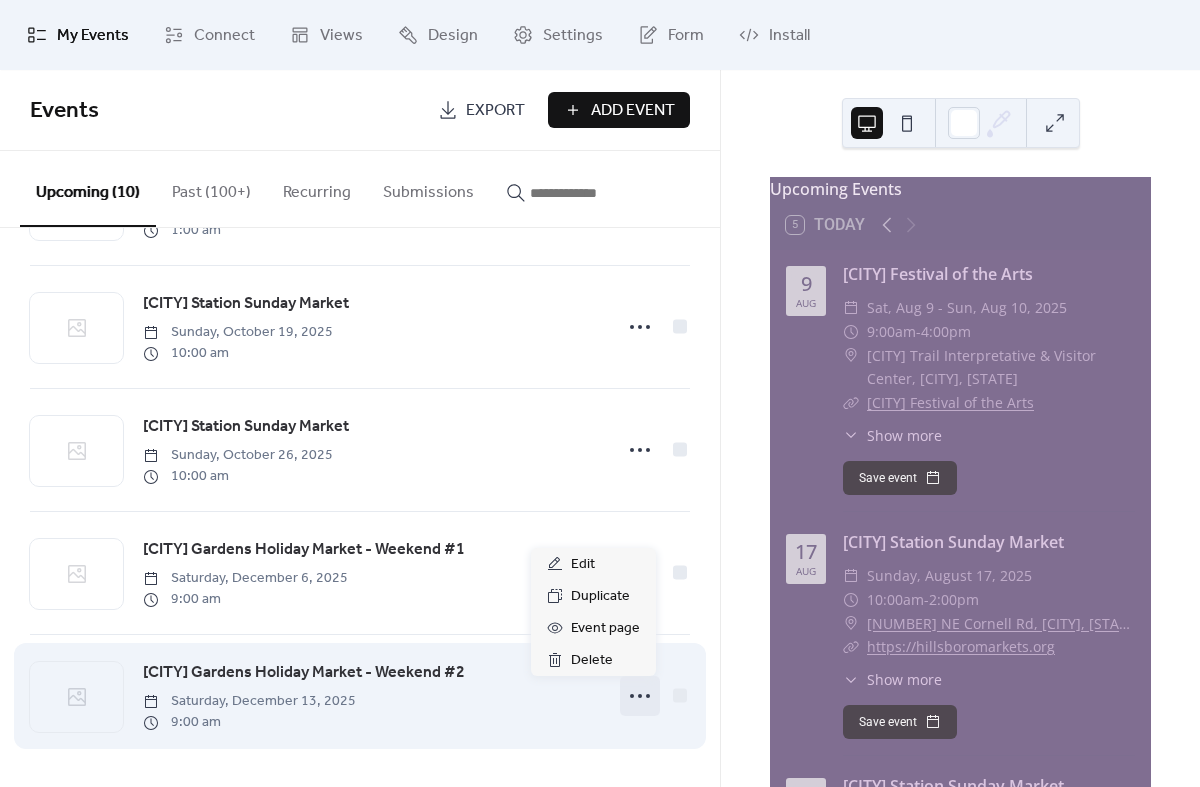 click 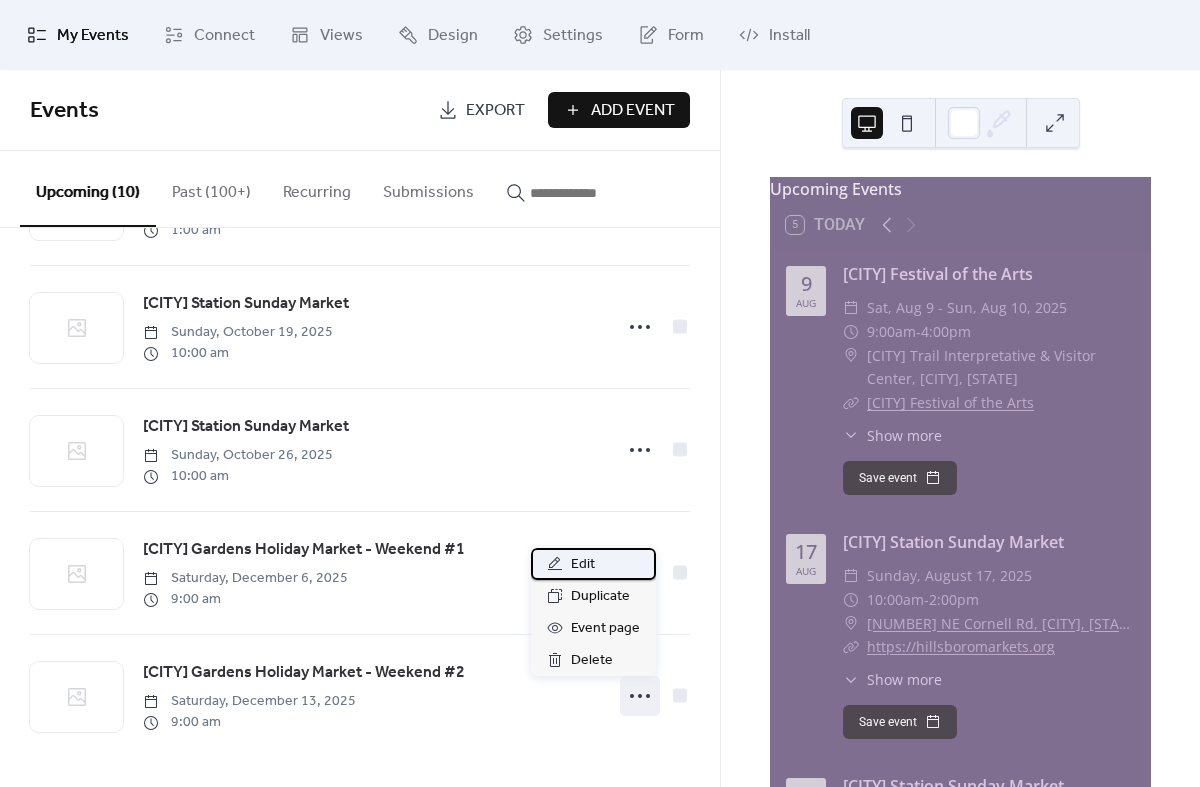 click on "Edit" at bounding box center (593, 564) 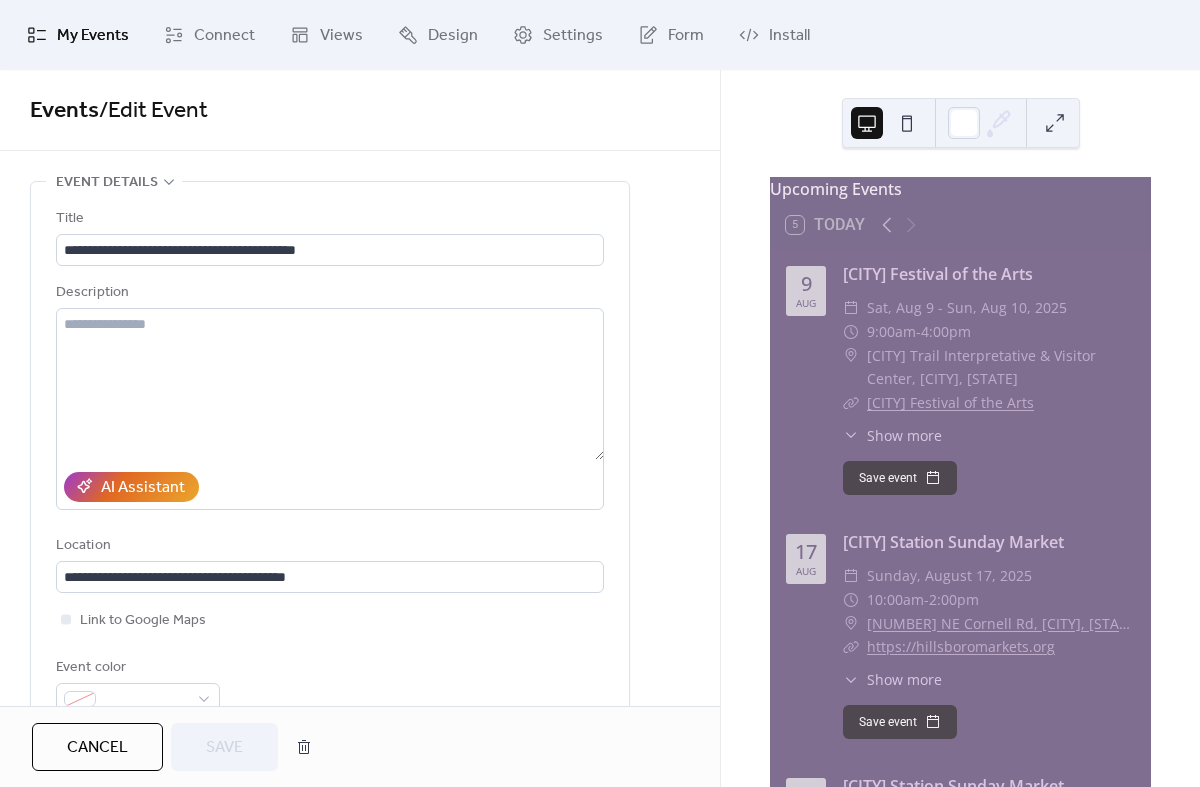click on "**********" at bounding box center (330, 456) 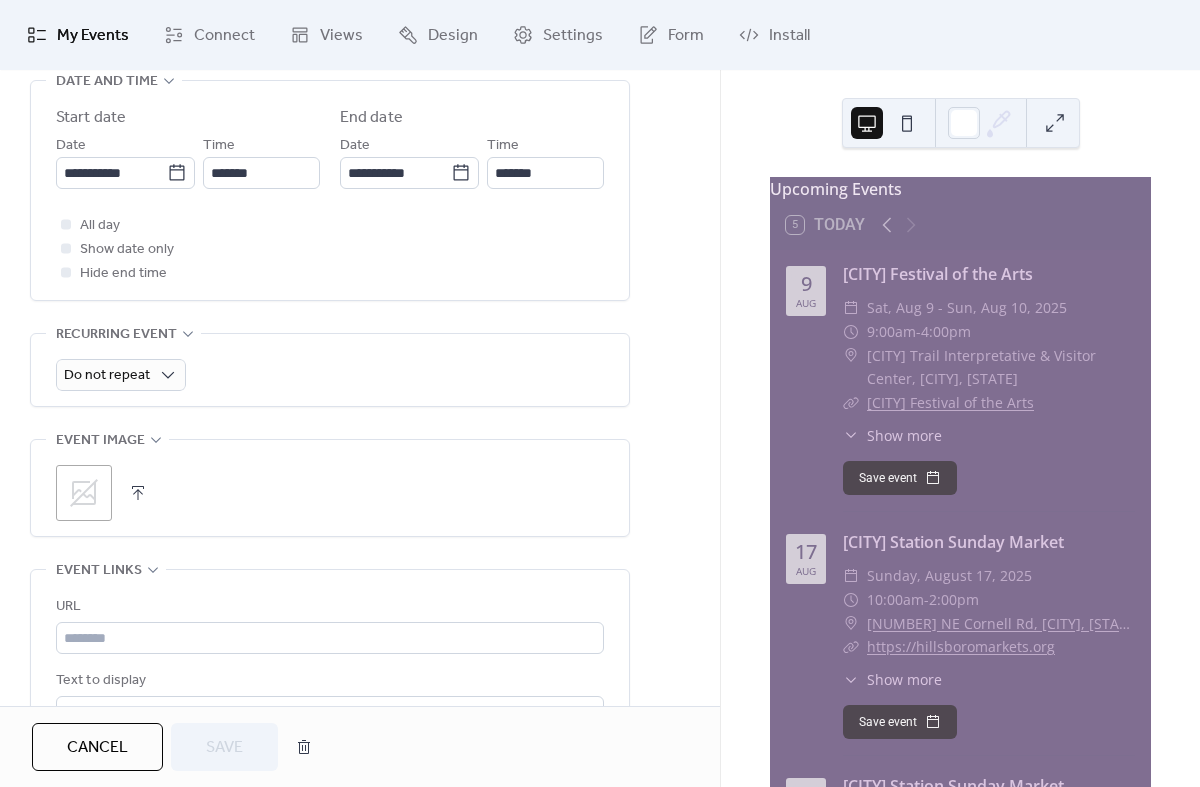 scroll, scrollTop: 733, scrollLeft: 0, axis: vertical 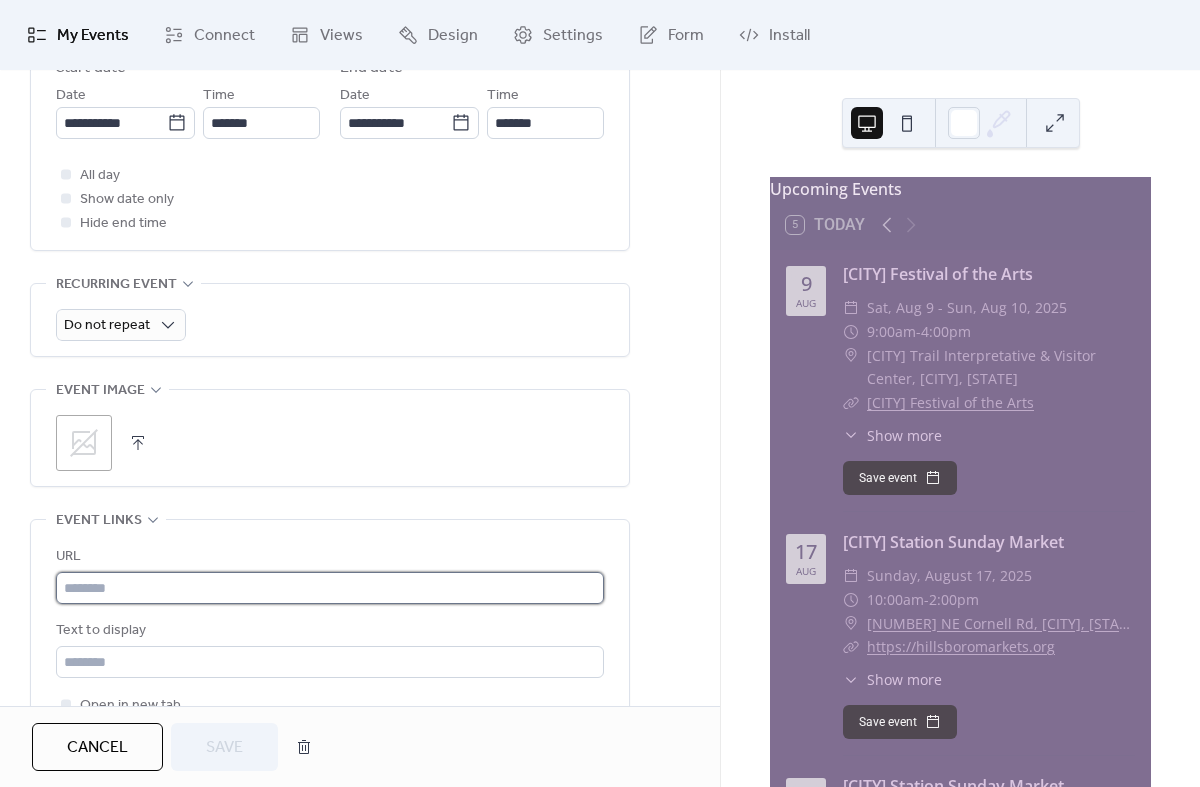 click at bounding box center [330, 588] 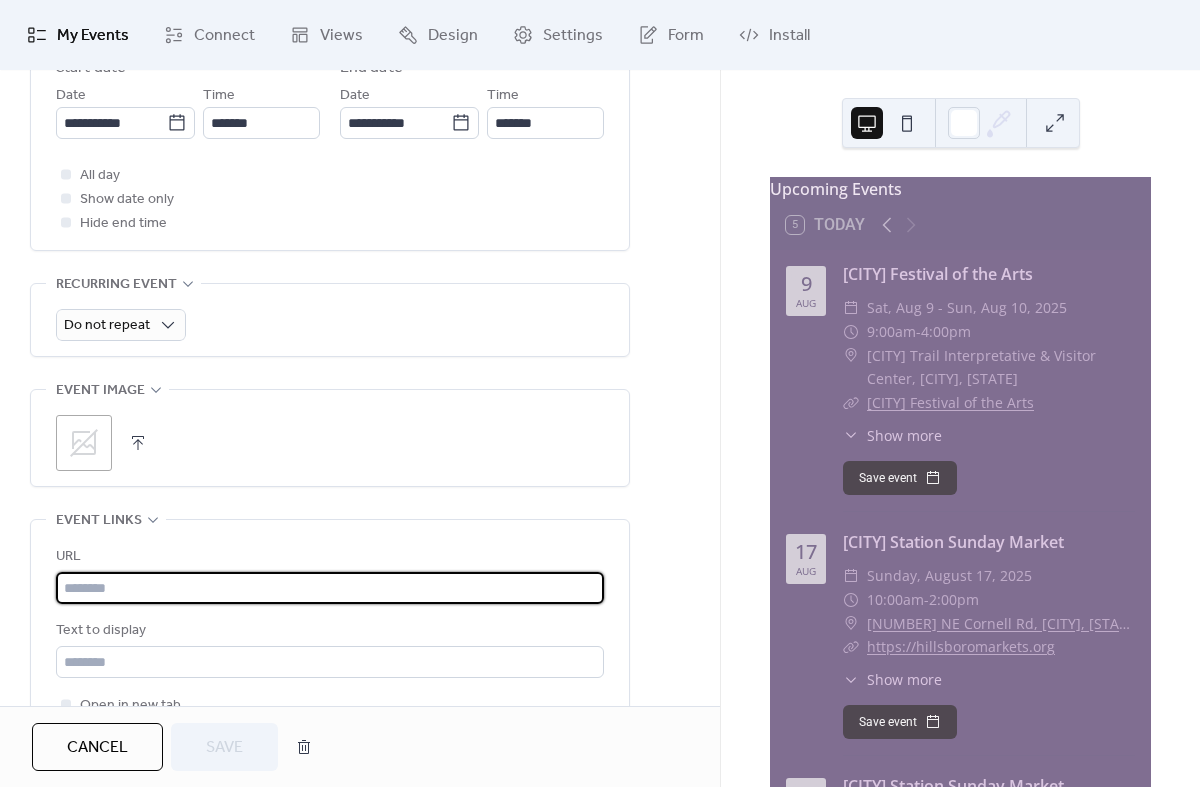 paste on "**********" 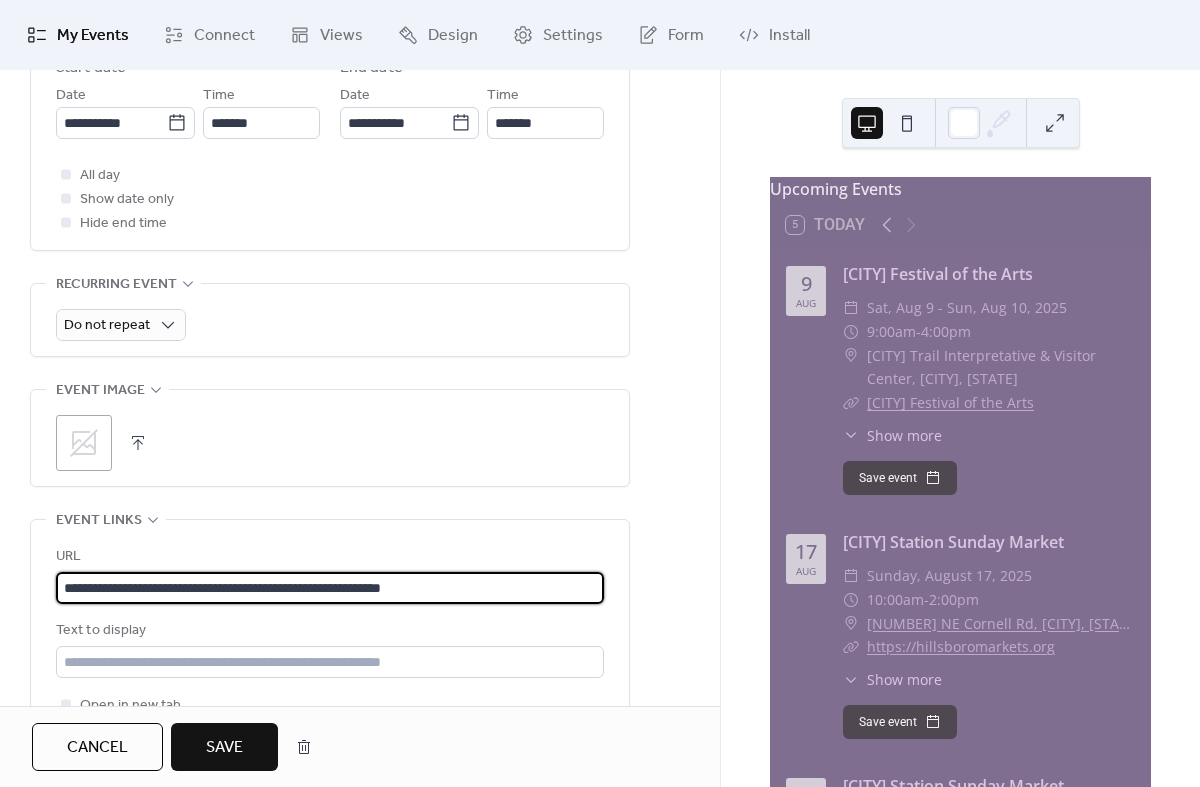 type on "**********" 